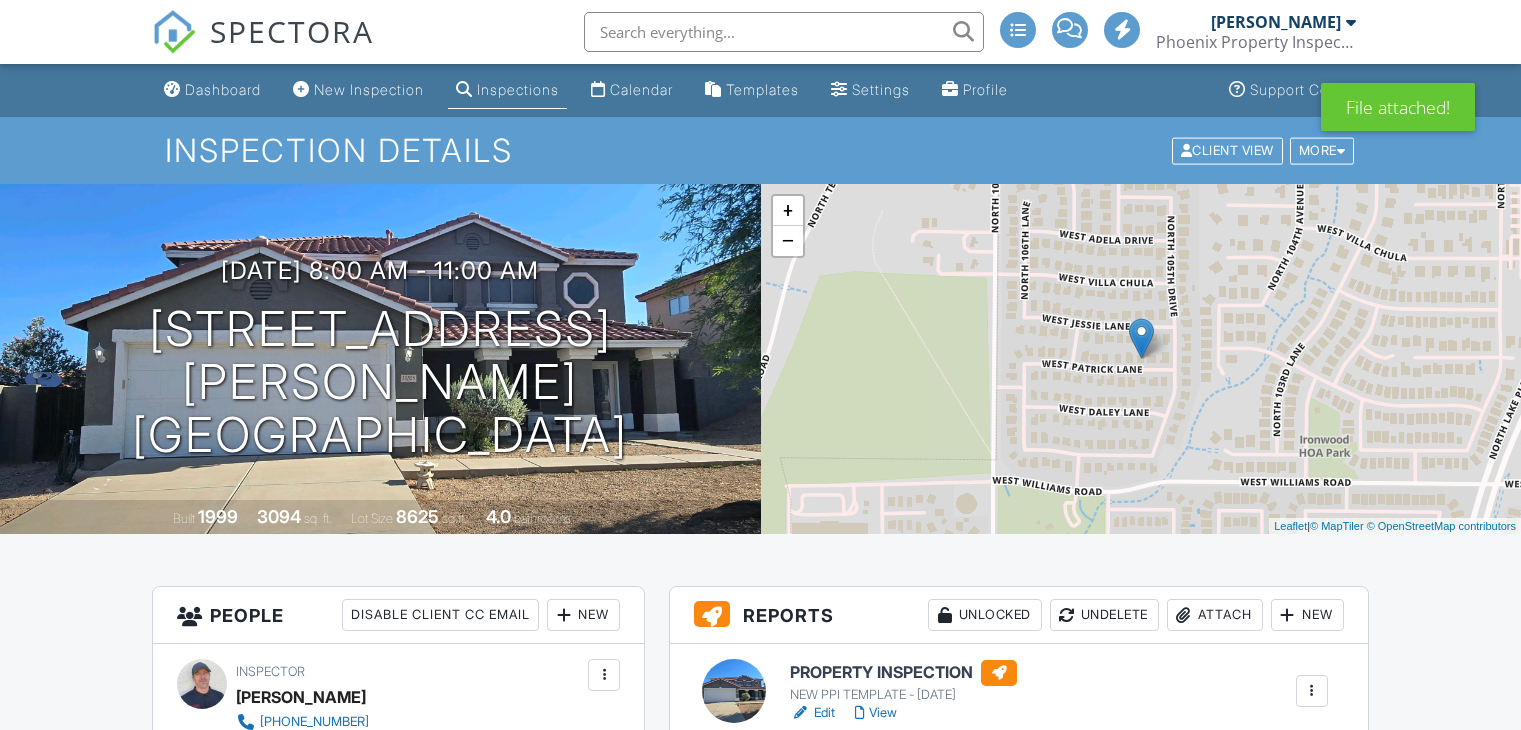 scroll, scrollTop: 1481, scrollLeft: 0, axis: vertical 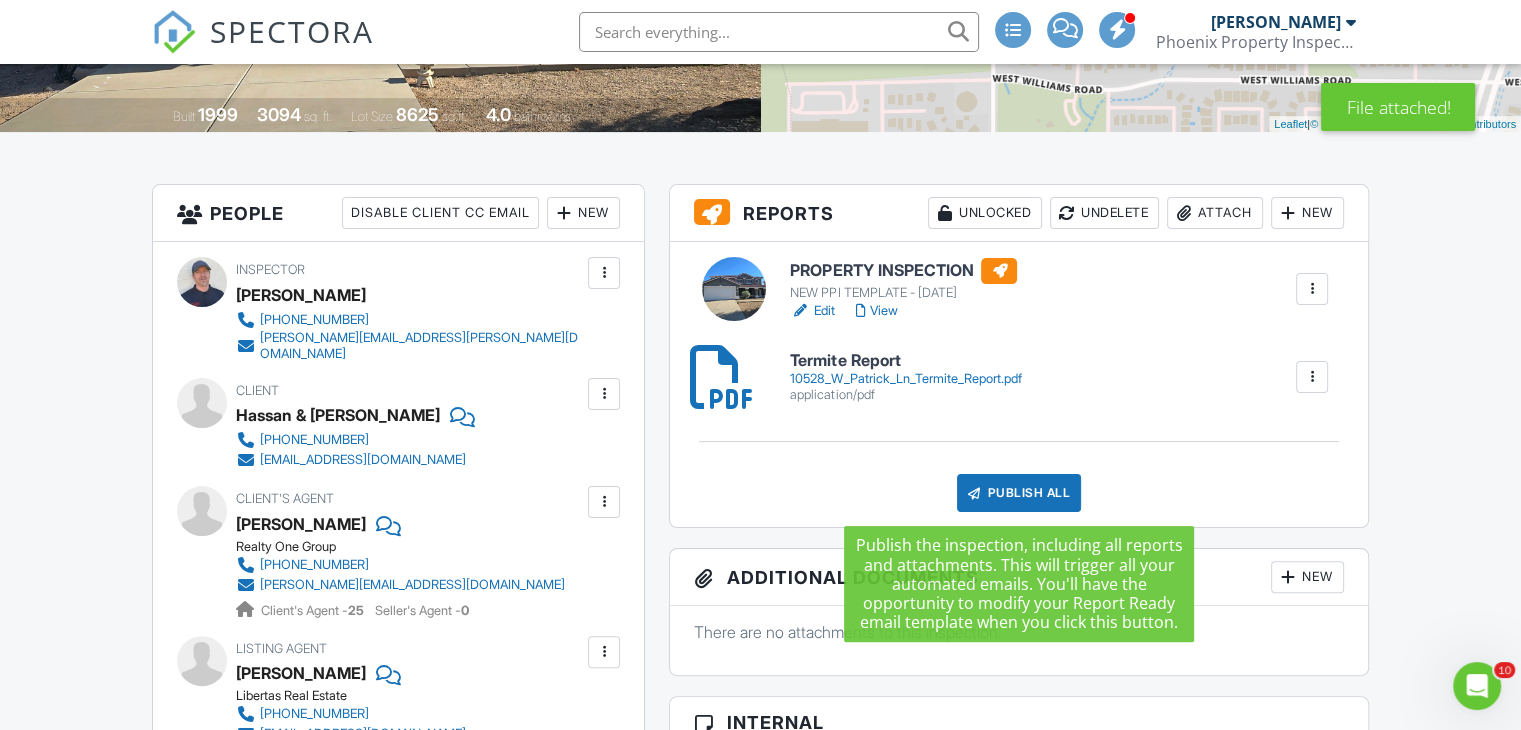 click on "Publish All" at bounding box center (1019, 493) 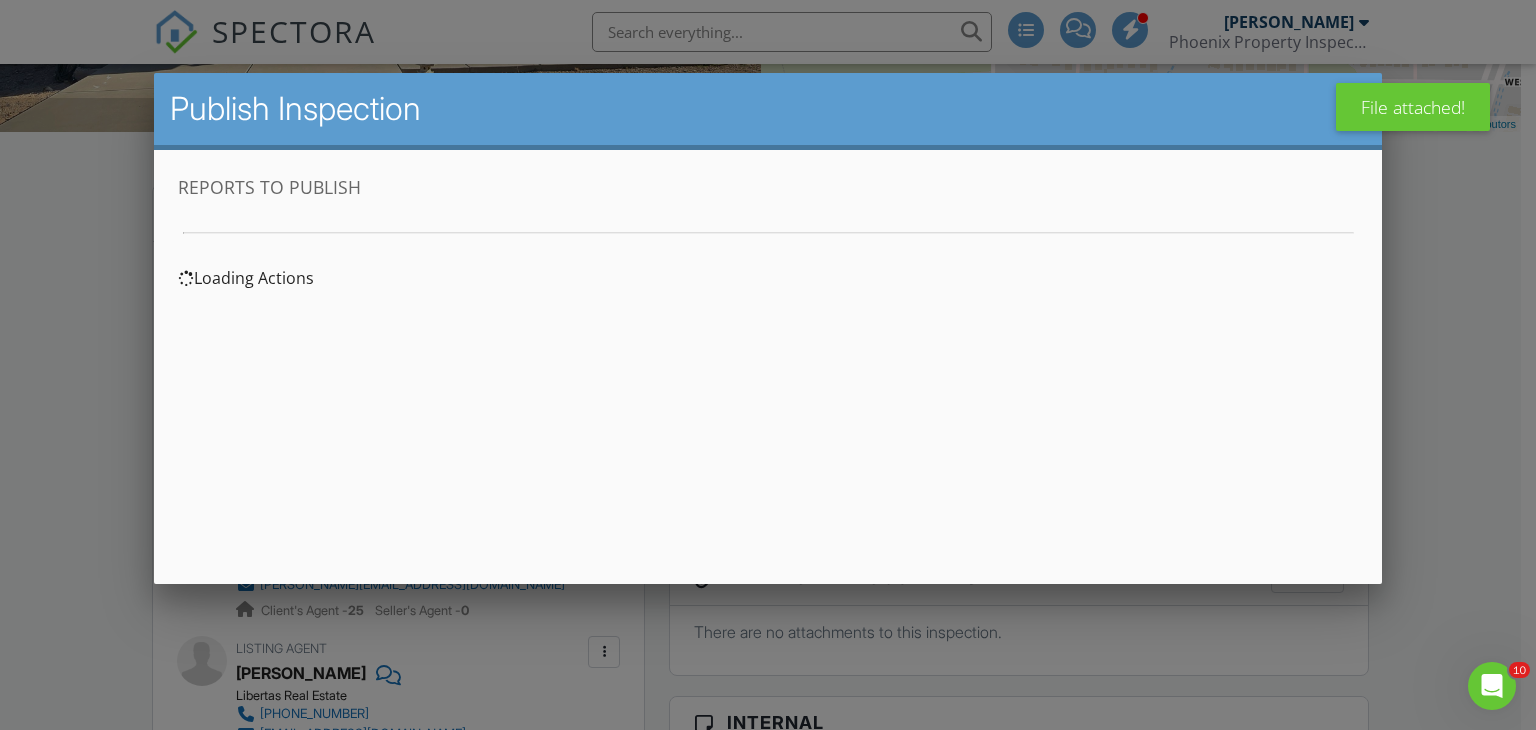 scroll, scrollTop: 0, scrollLeft: 0, axis: both 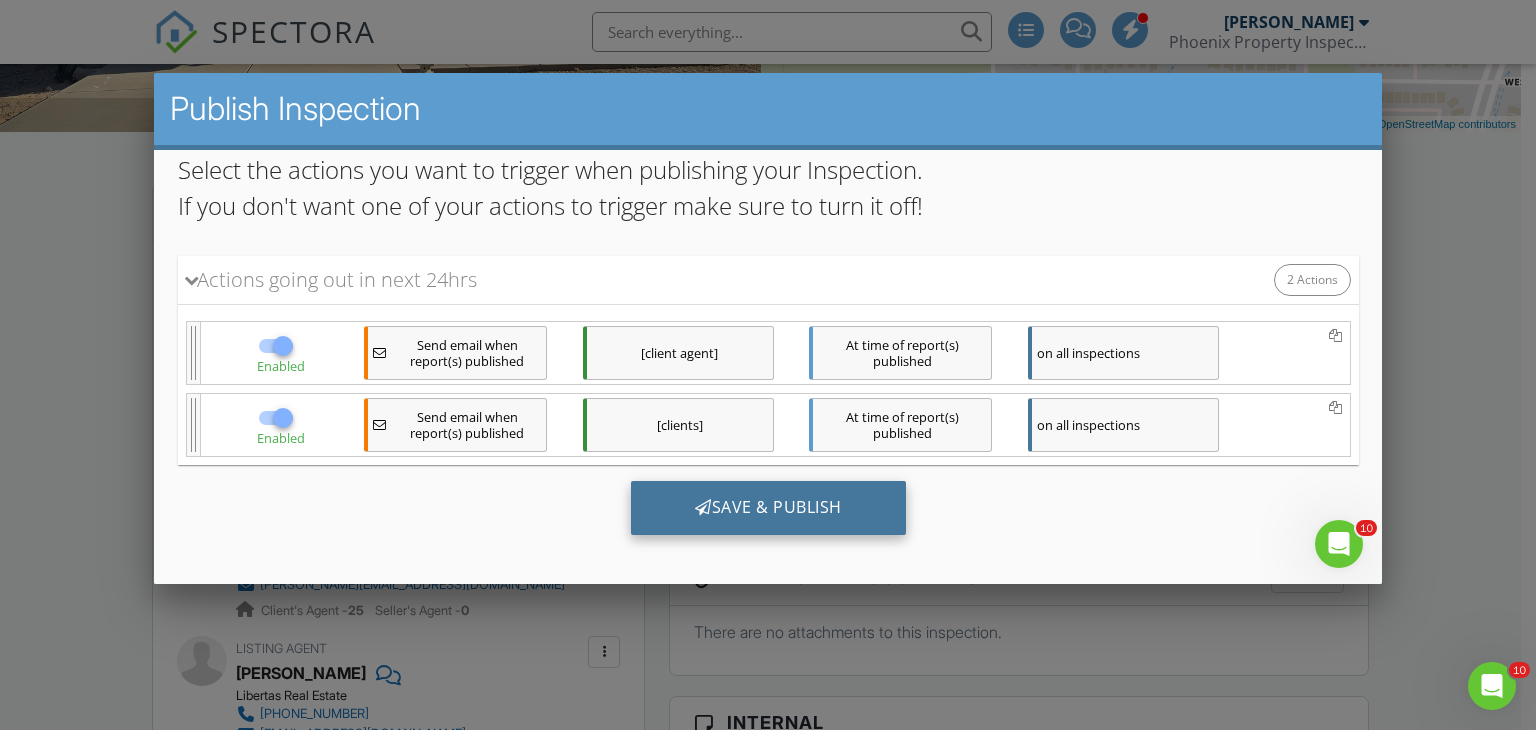 click on "Save & Publish" at bounding box center [767, 508] 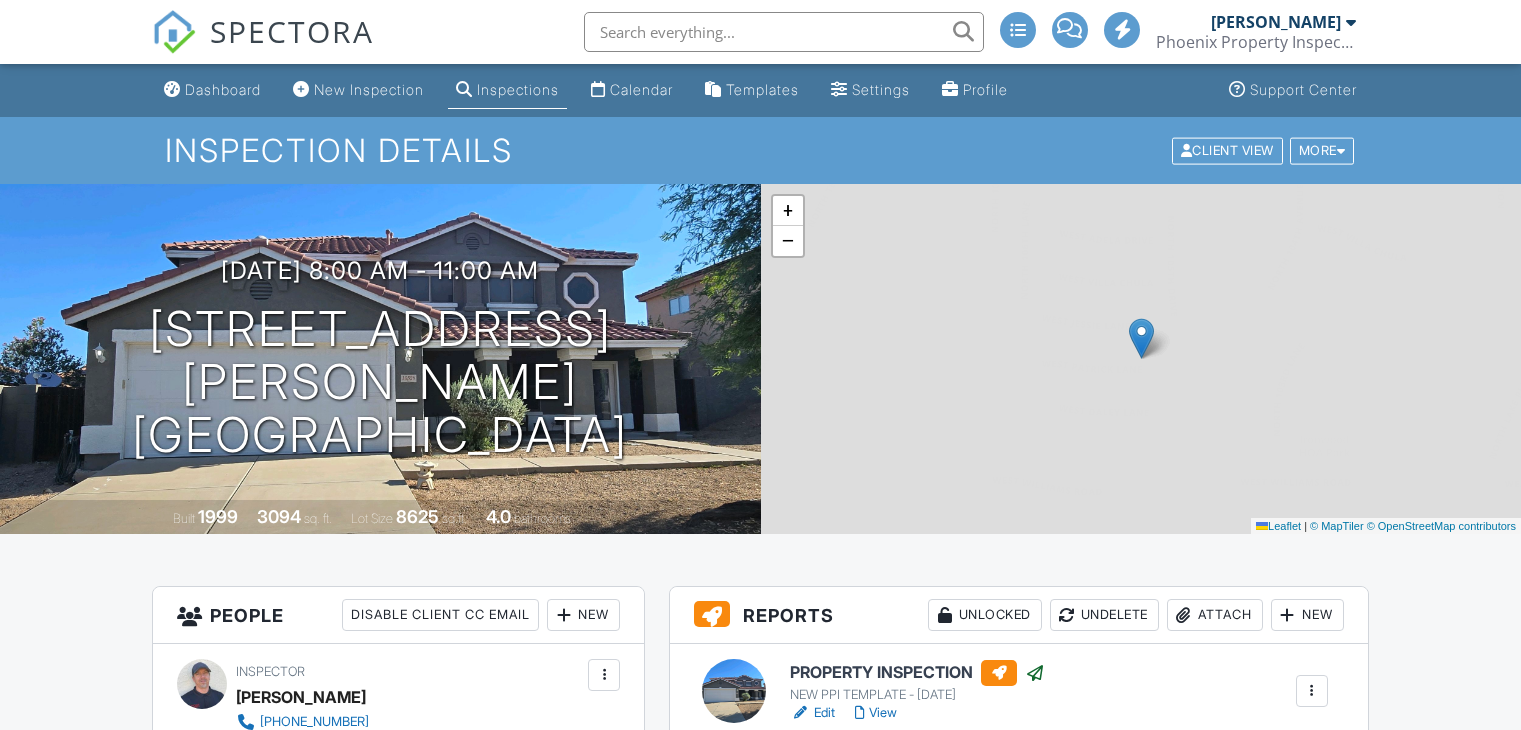 scroll, scrollTop: 516, scrollLeft: 0, axis: vertical 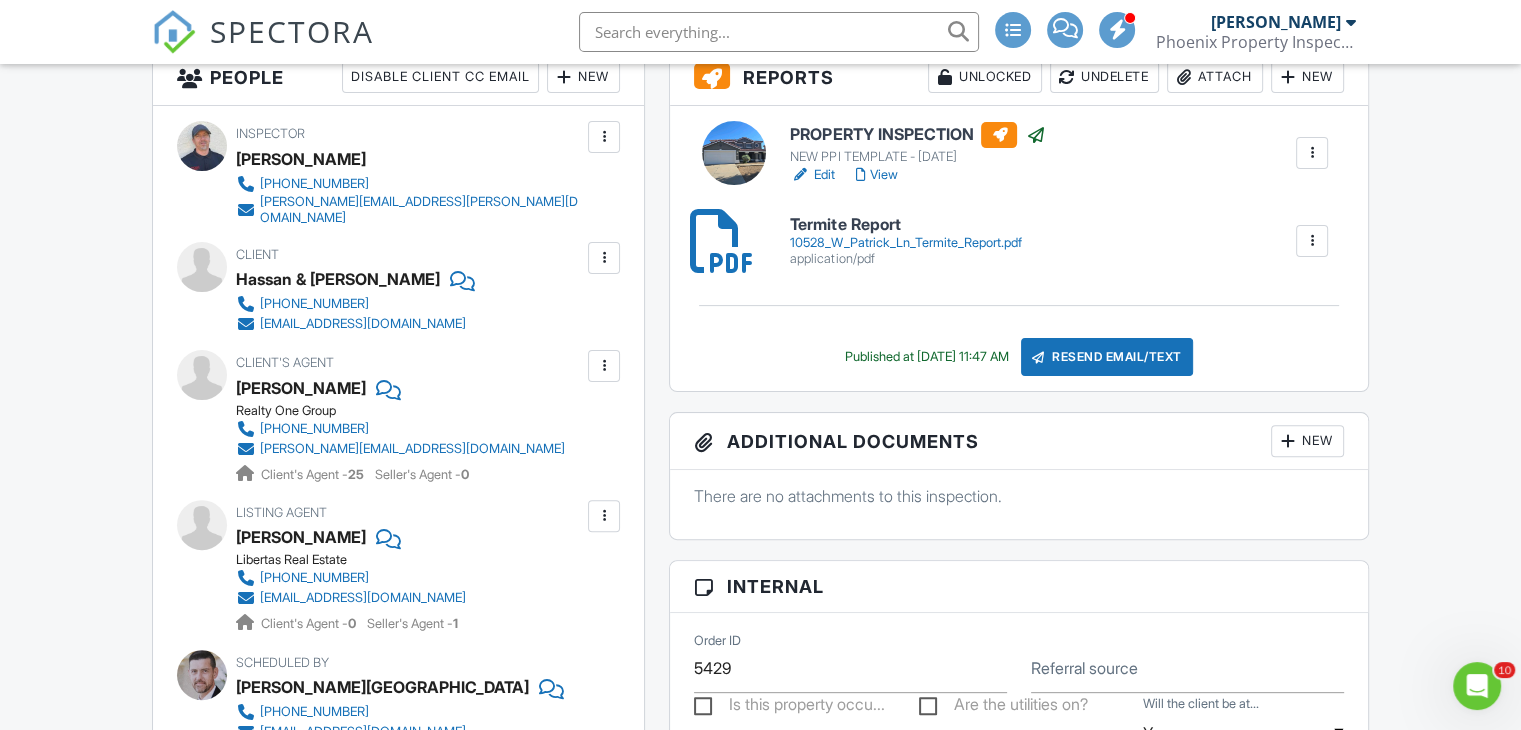 click on "SPECTORA" at bounding box center (292, 31) 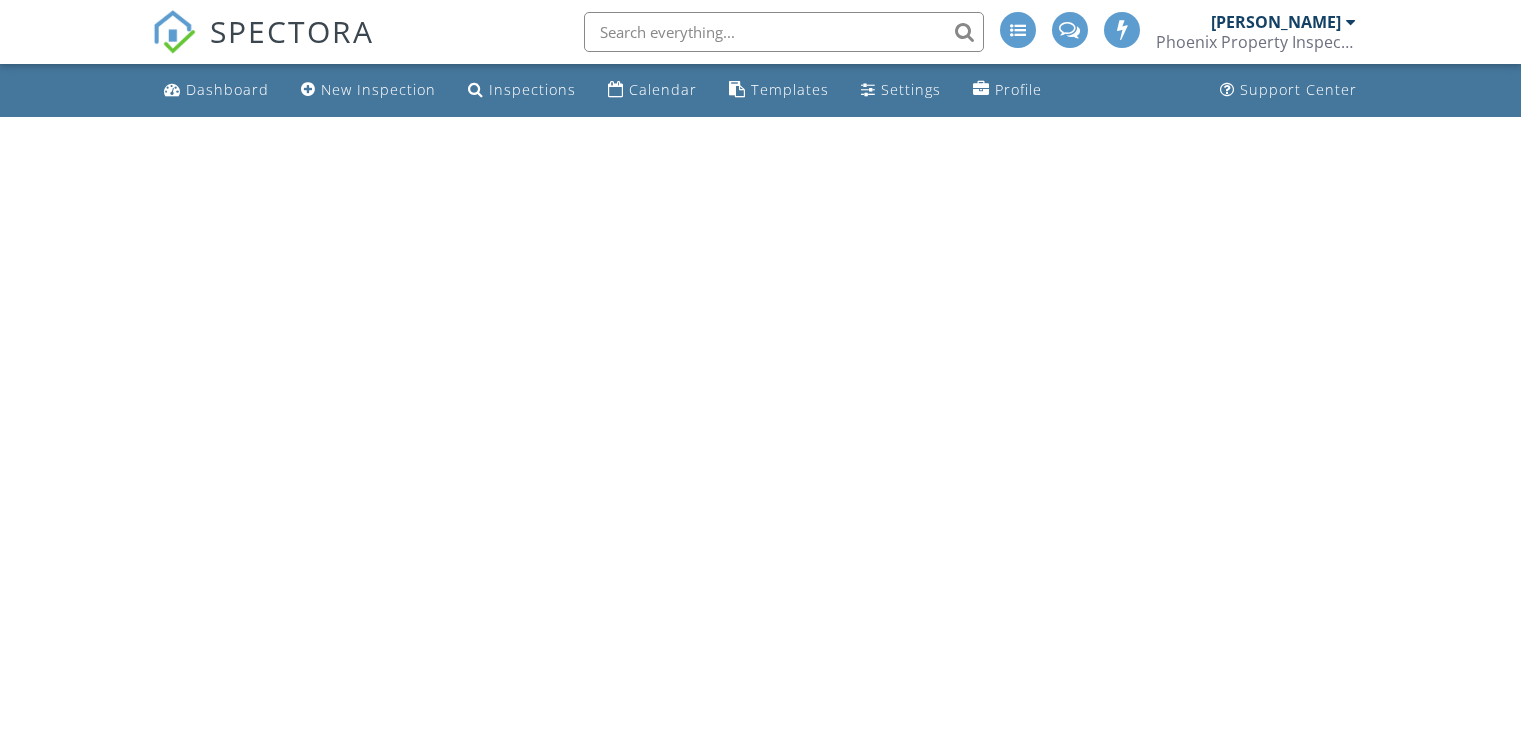 scroll, scrollTop: 0, scrollLeft: 0, axis: both 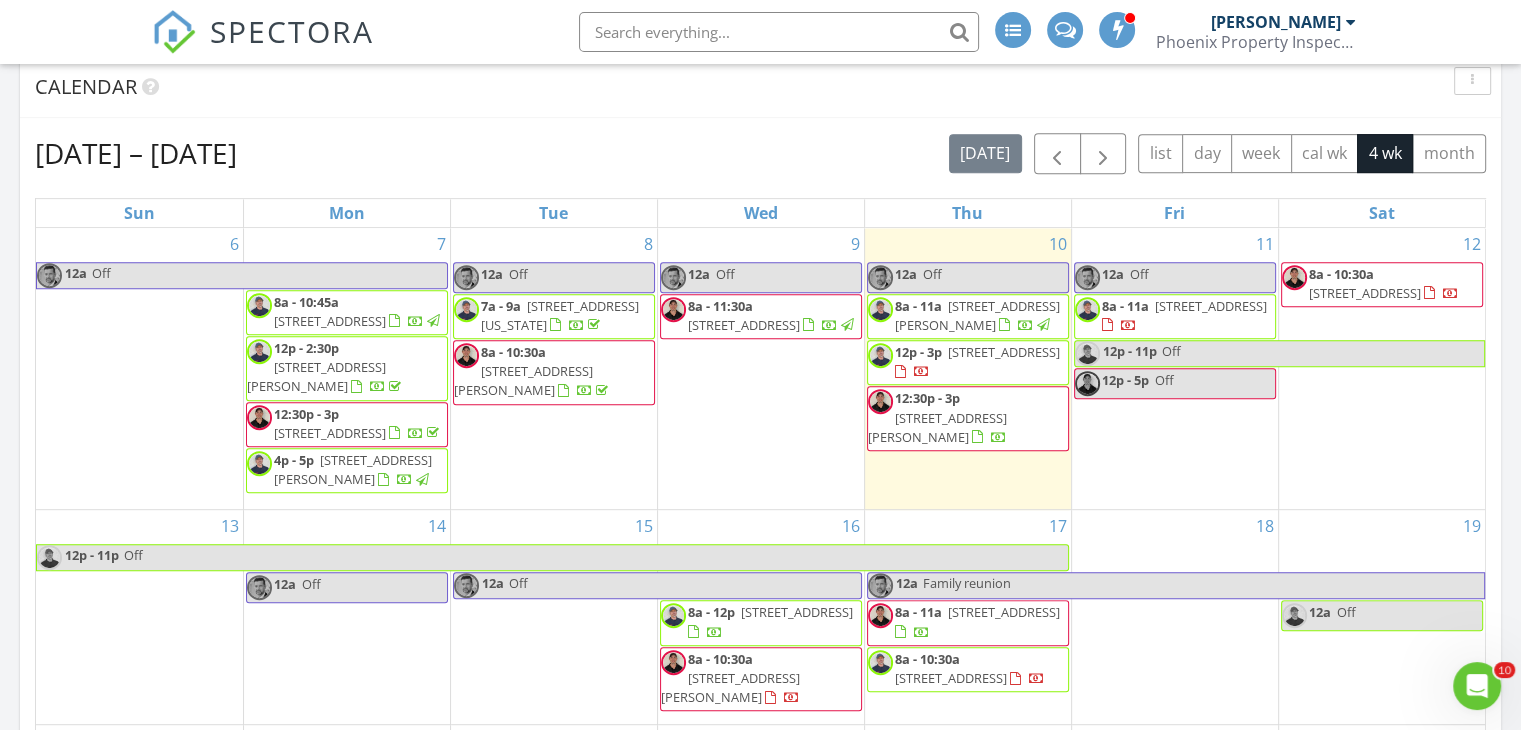 click on "11
12a
Off
8a - 11a
7055 W Winston Dr, Phoenix 85339
12p - 11p
Off
12p - 5p
Off" at bounding box center [1175, 369] 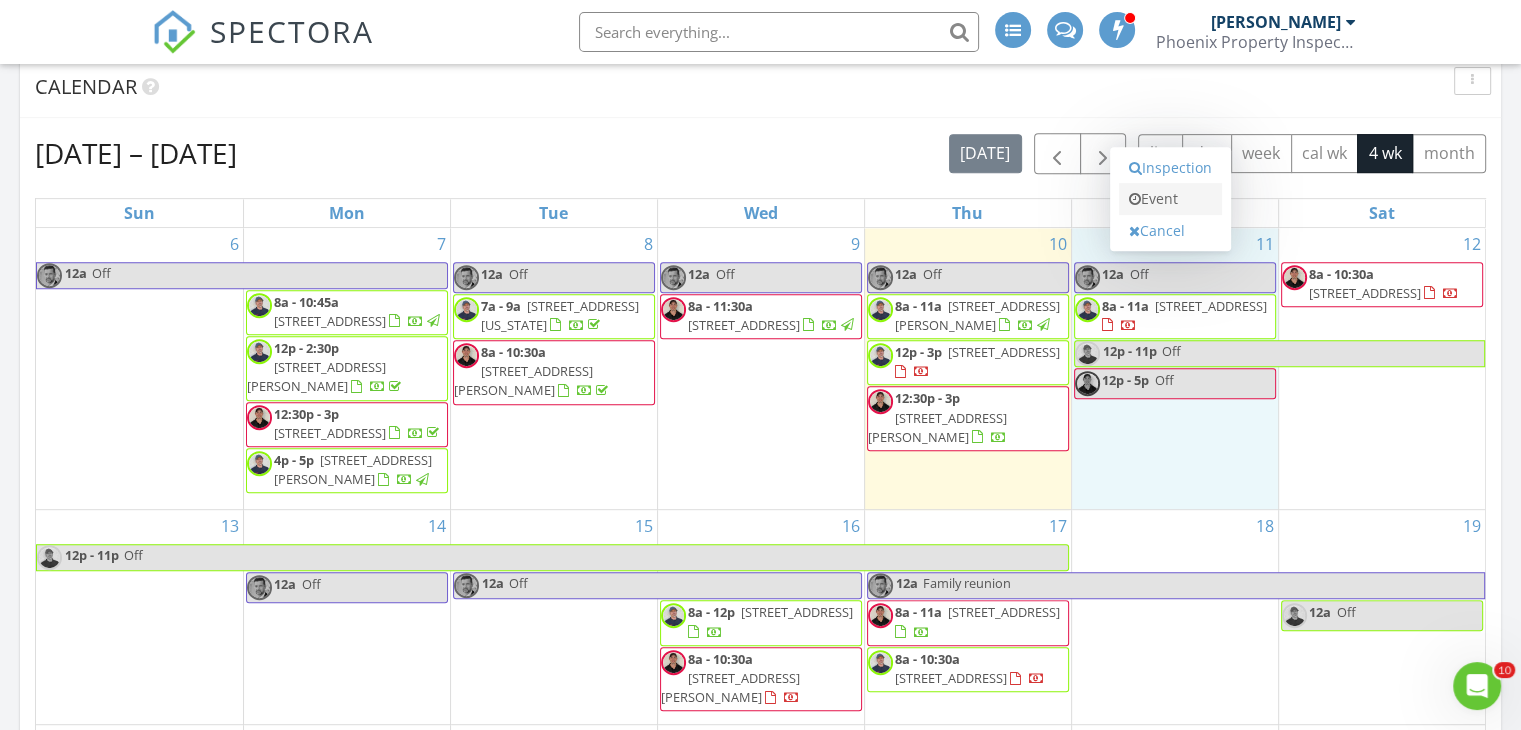 click on "Event" at bounding box center (1170, 199) 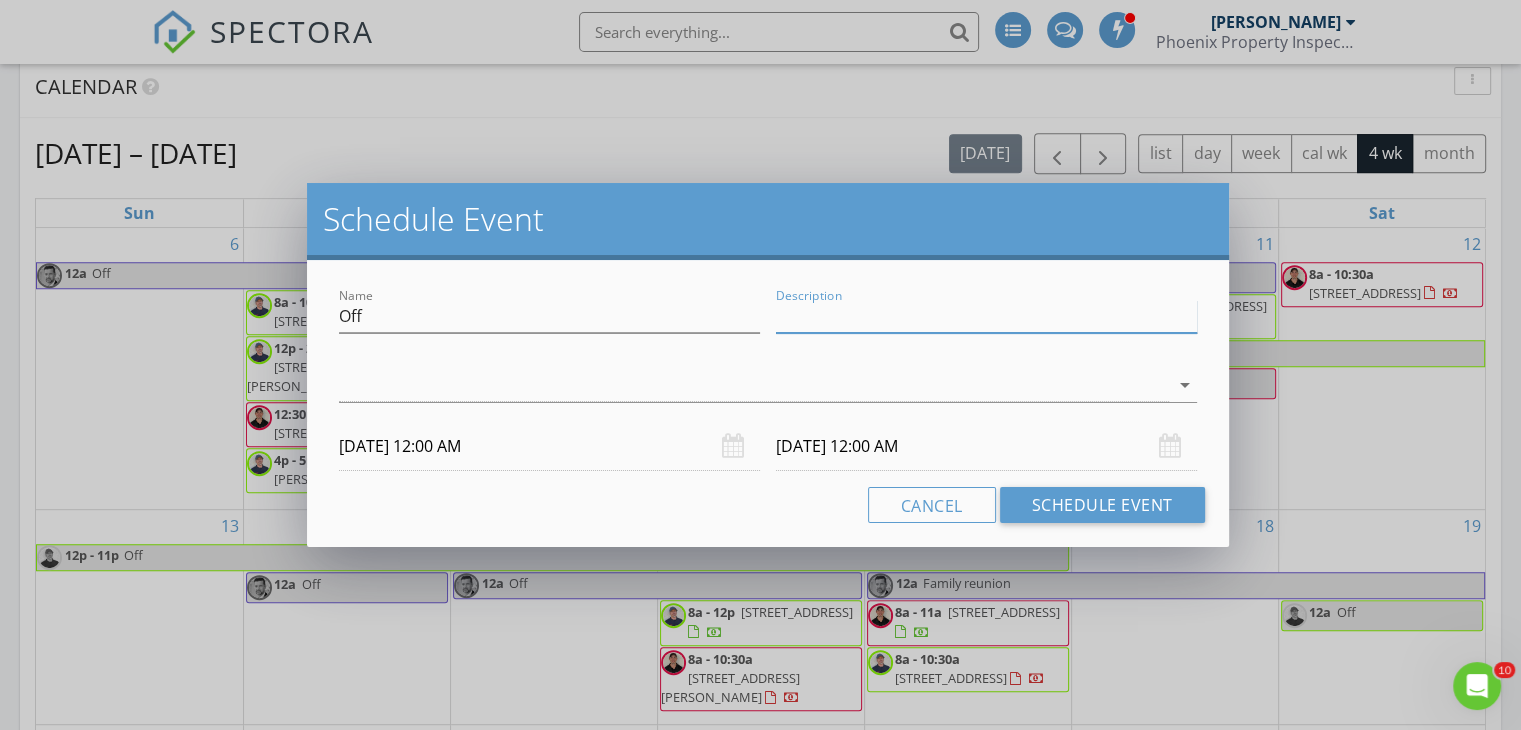 click on "Description" at bounding box center [986, 316] 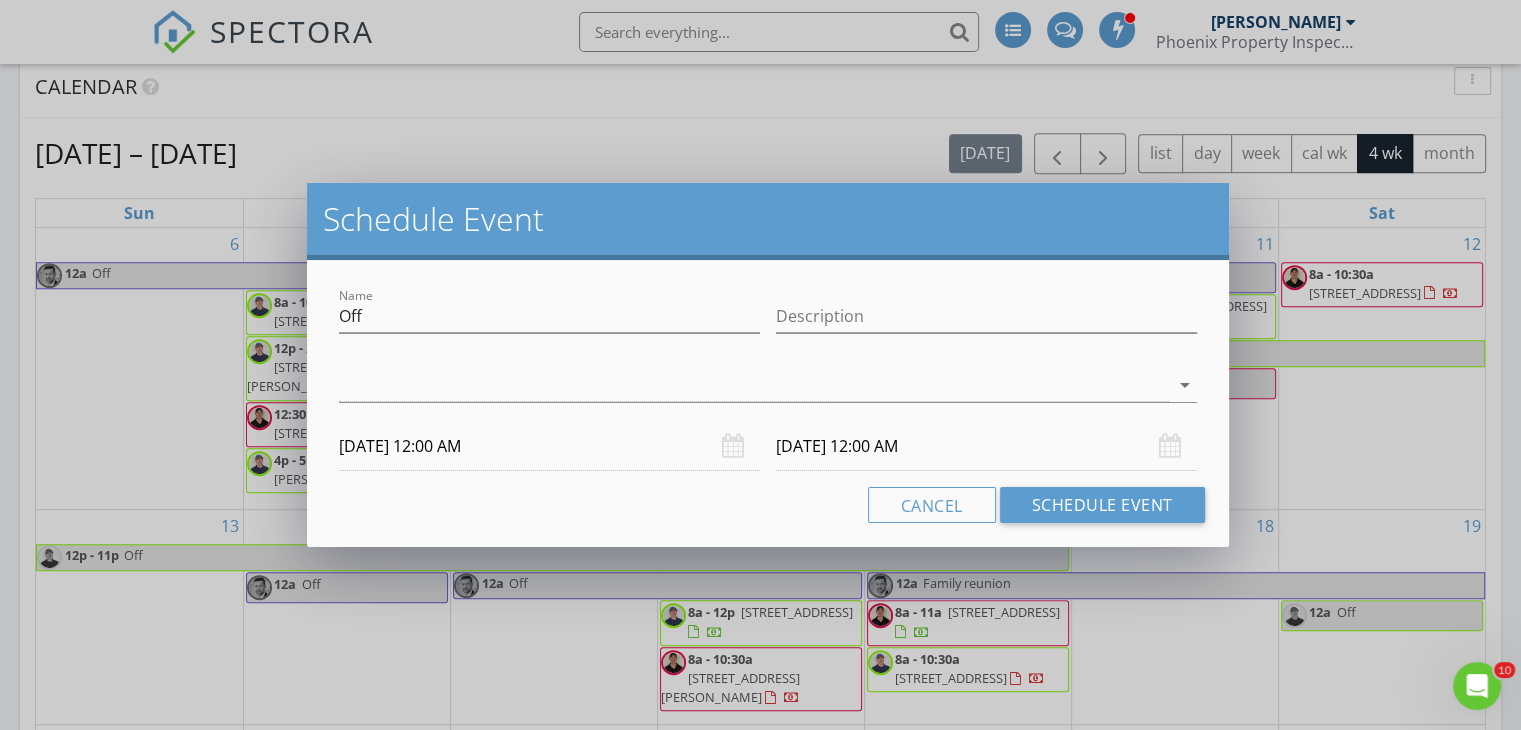 click on "Cancel   Schedule Event" at bounding box center (768, 505) 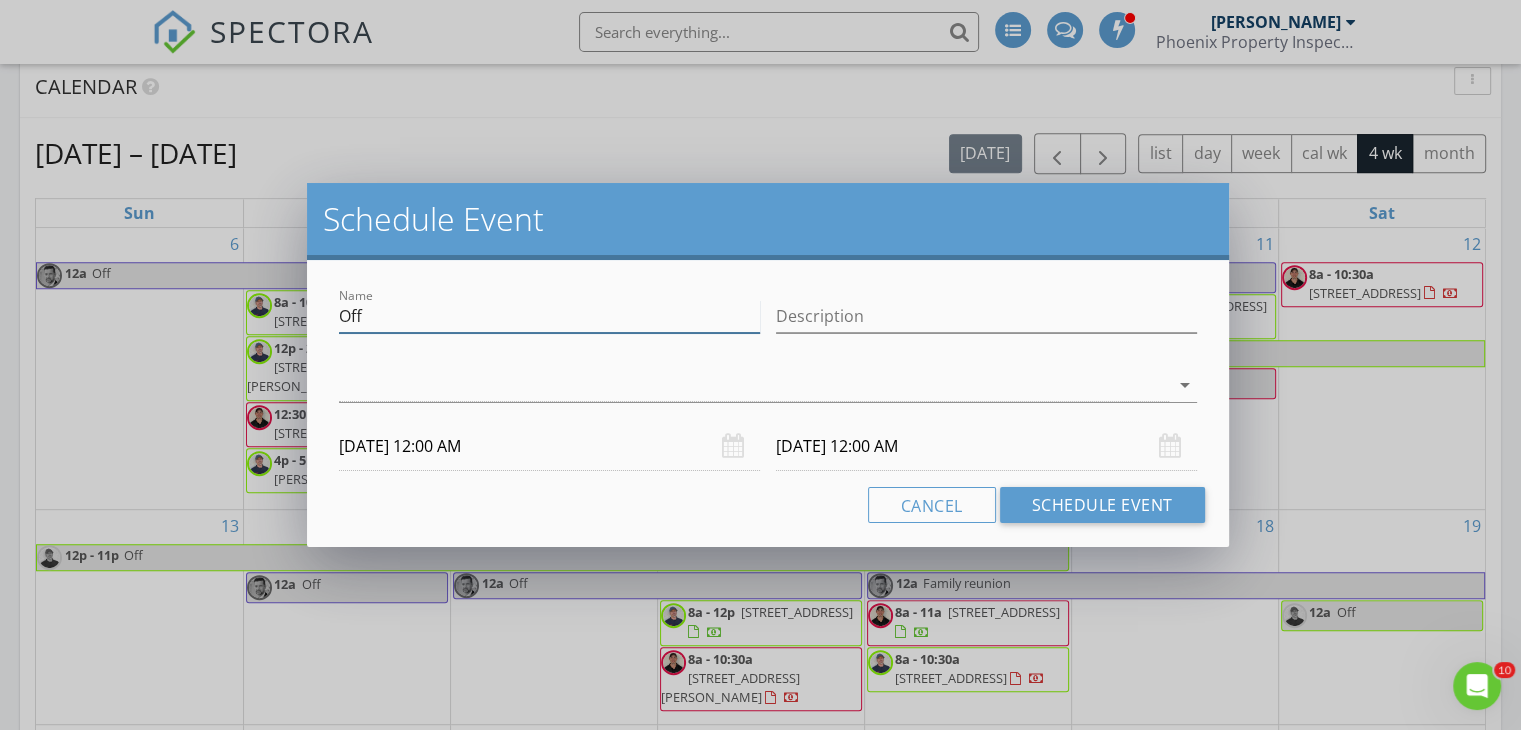 click on "Off" at bounding box center [549, 316] 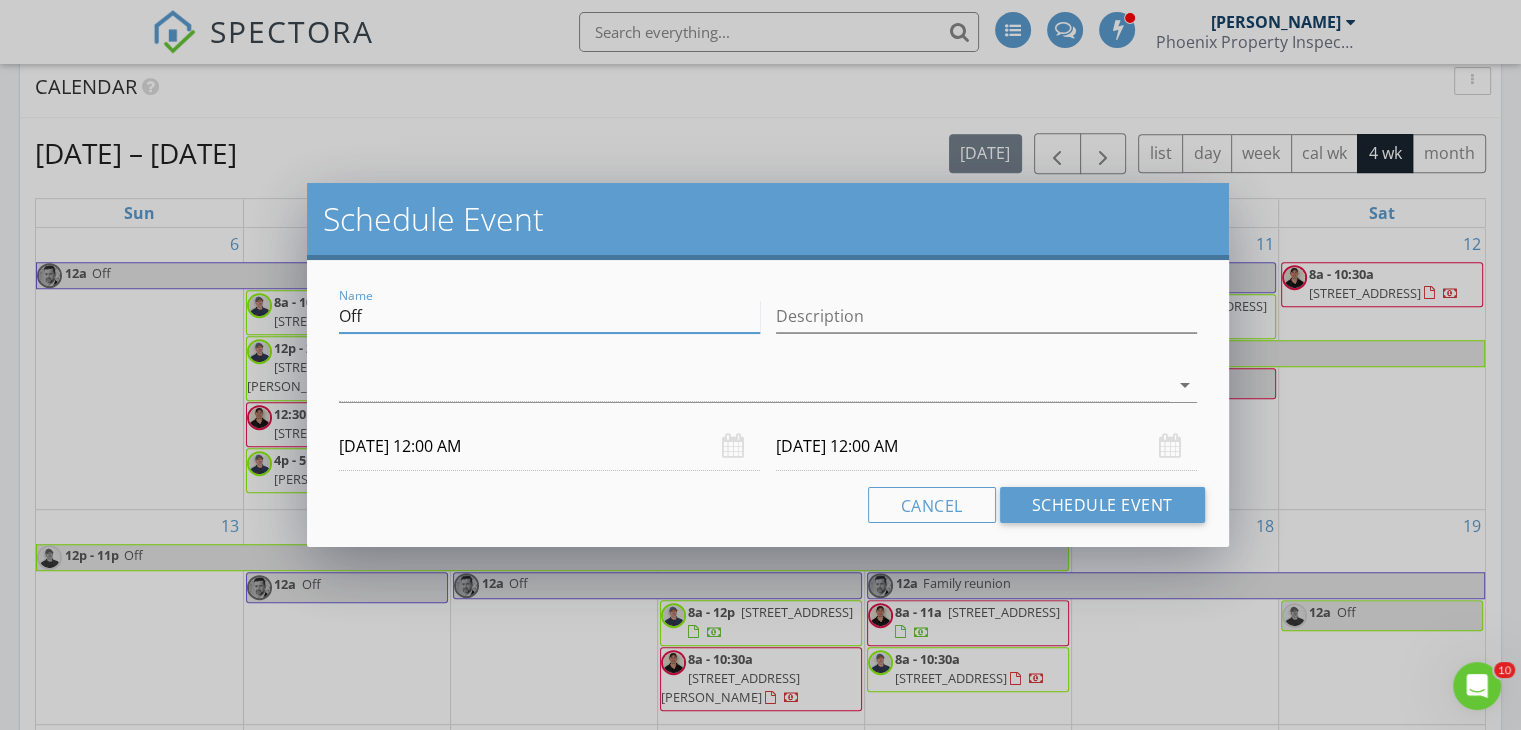 click on "Off" at bounding box center [549, 316] 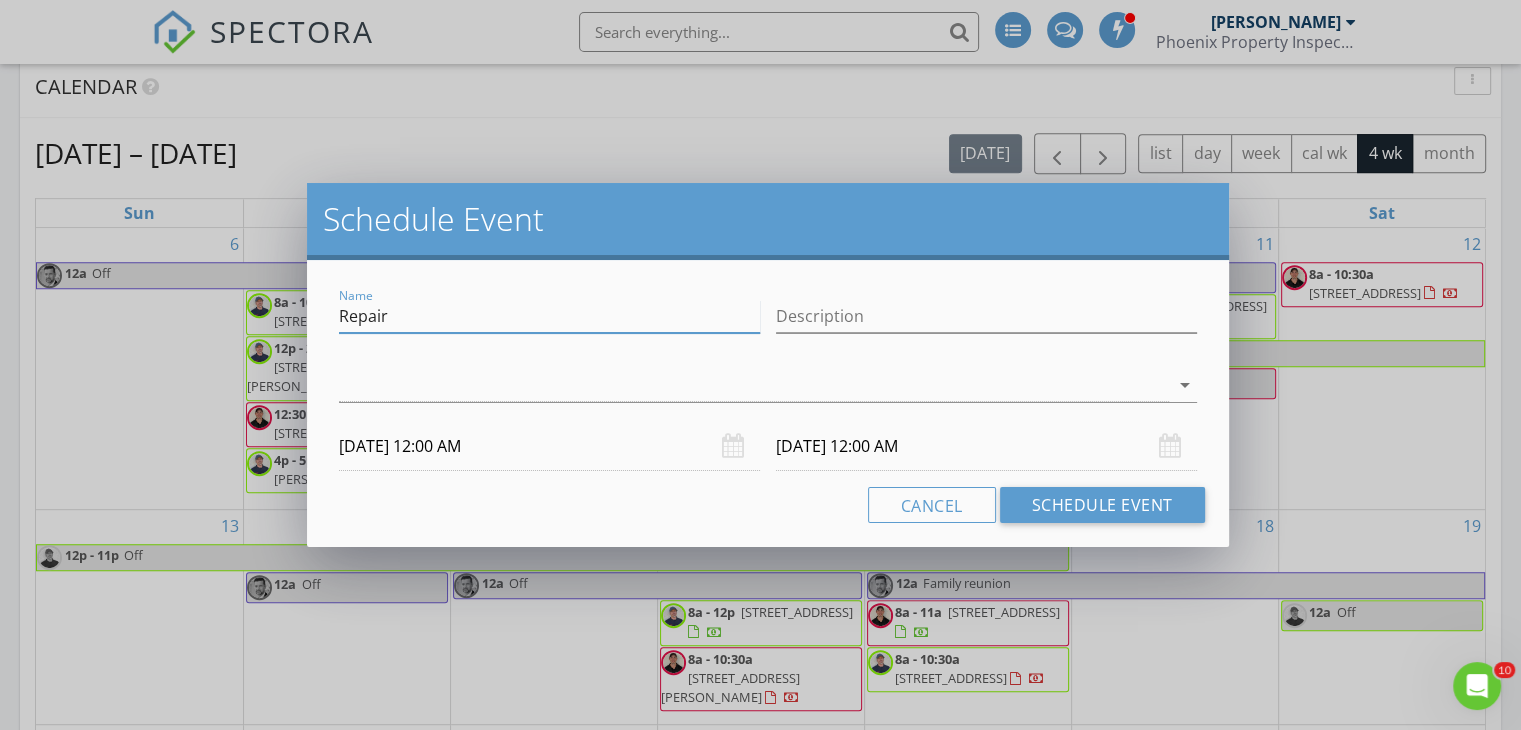 type on "Repair" 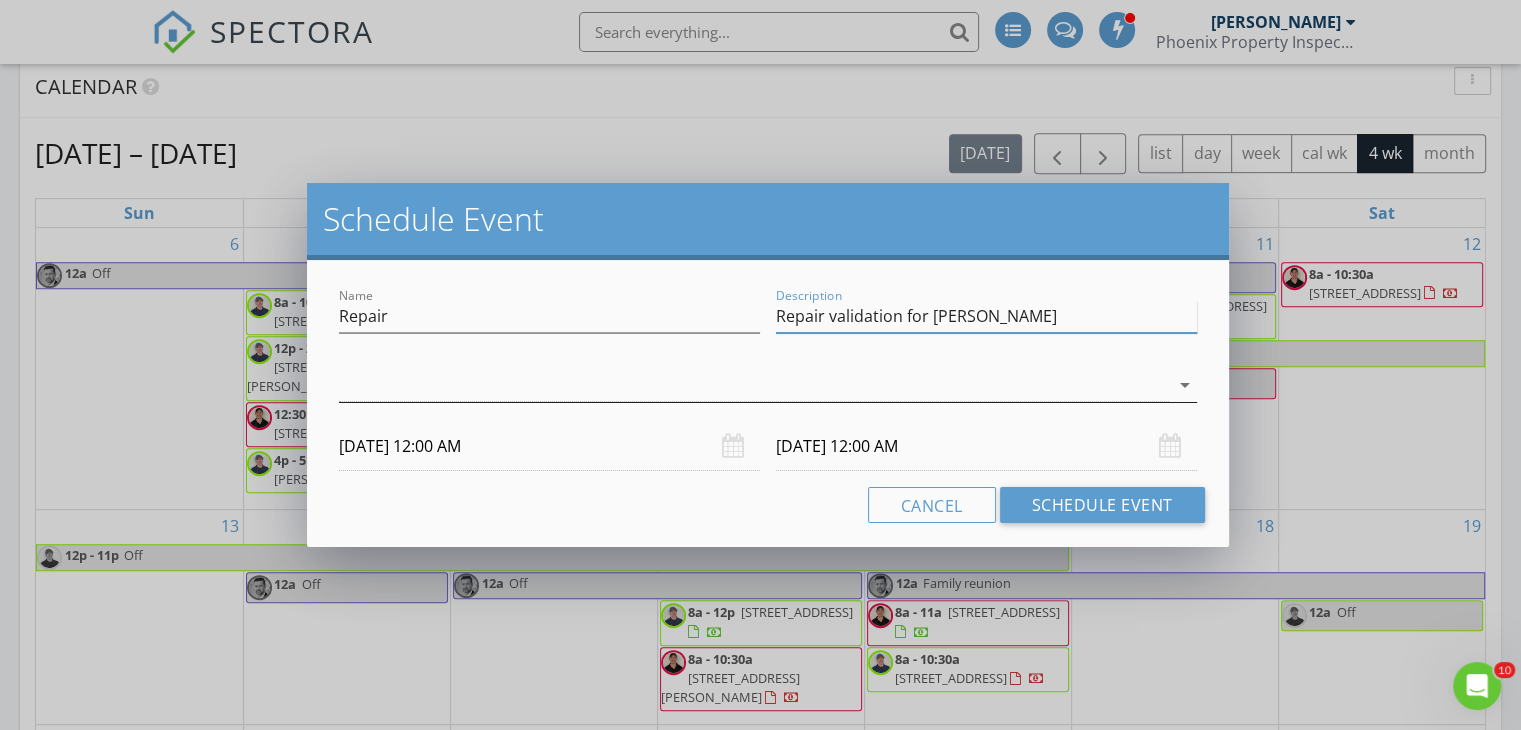 type on "Repair validation for Jenna" 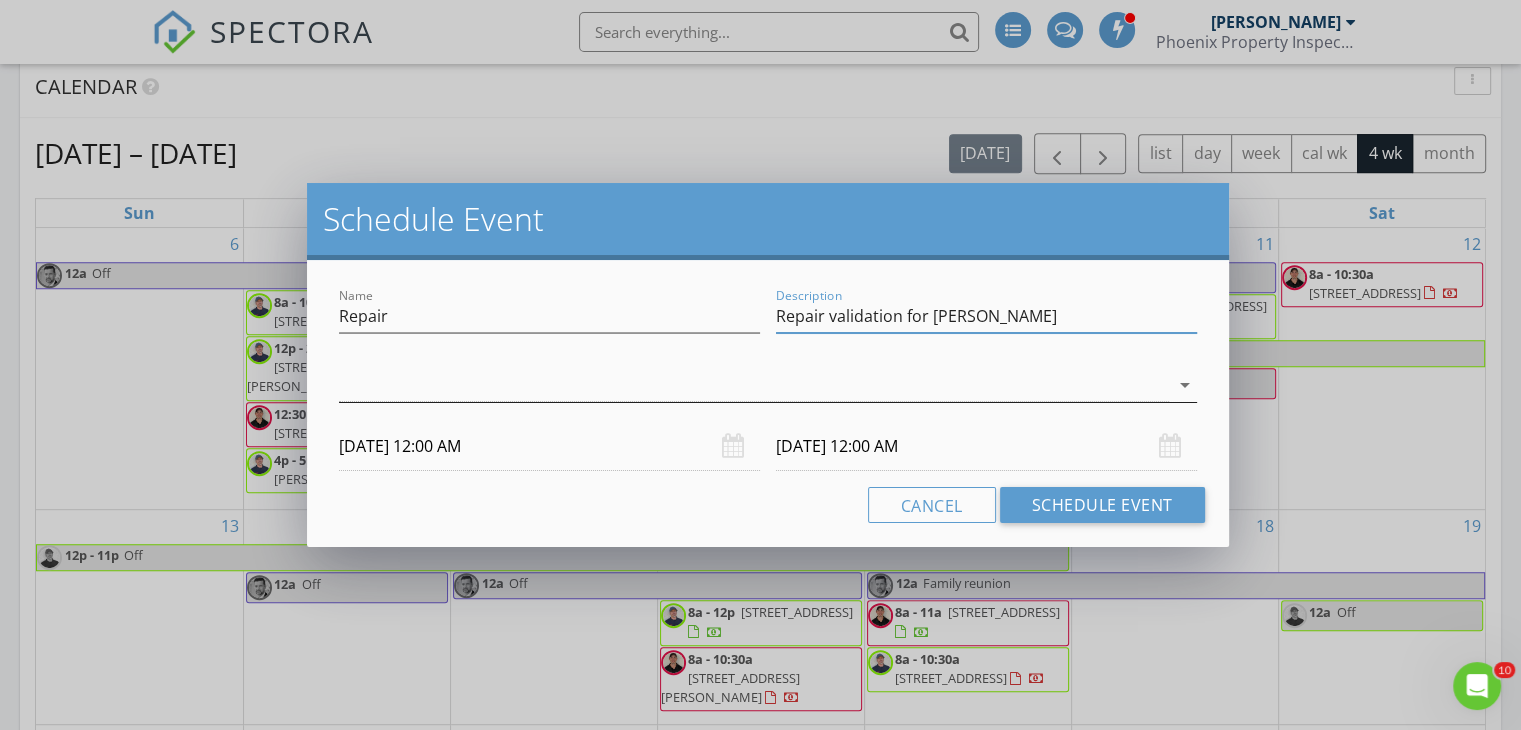 click at bounding box center (754, 385) 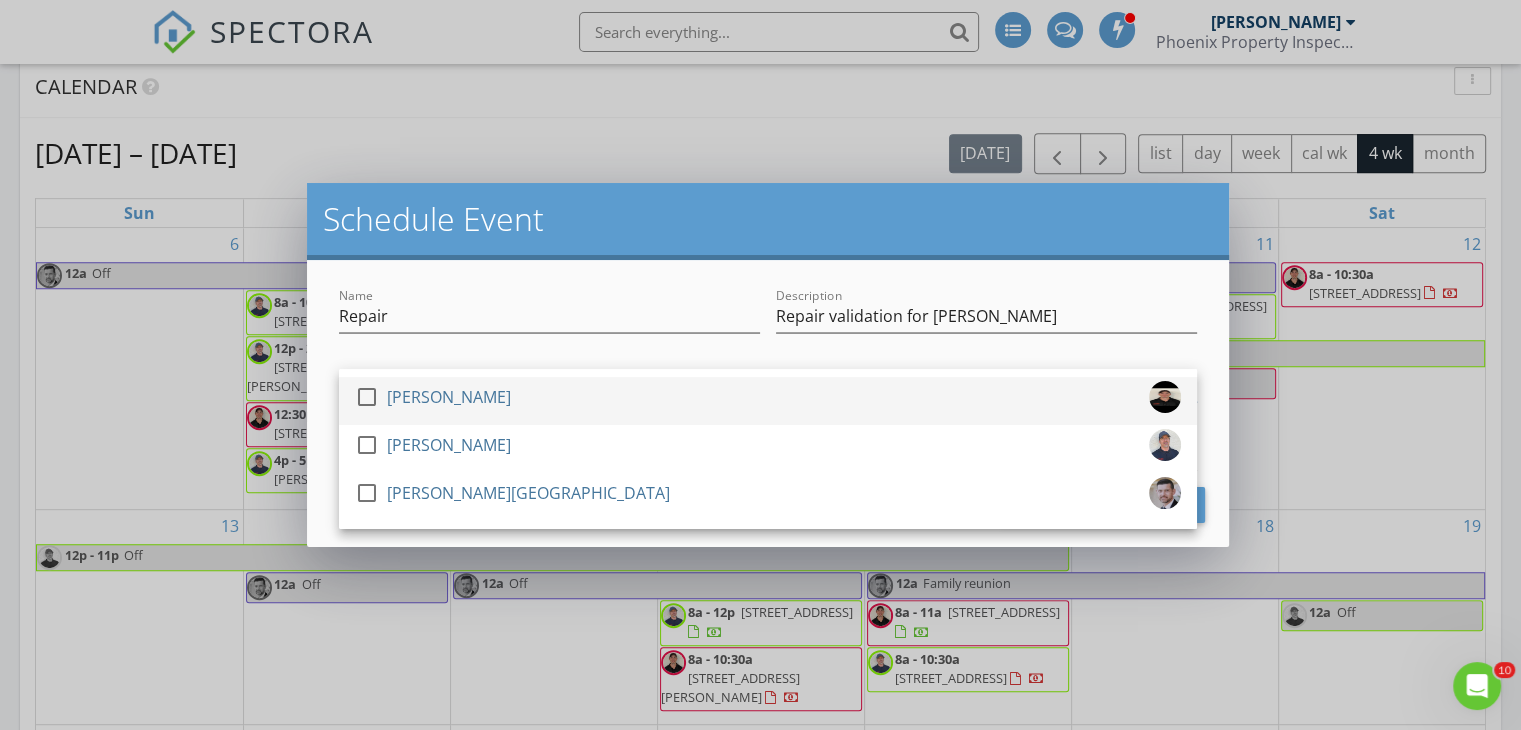 click on "check_box_outline_blank   Corey Stephens" at bounding box center [768, 401] 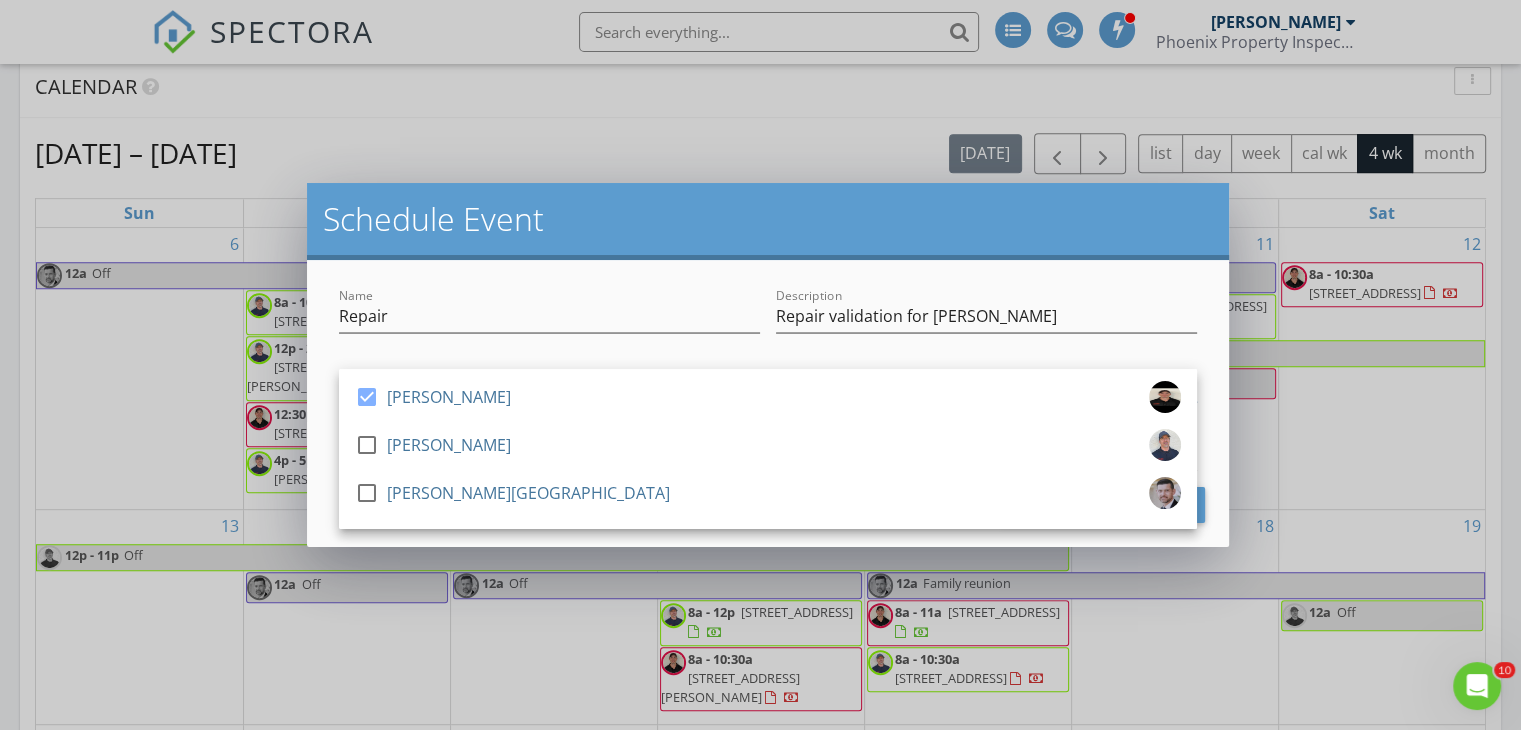 click on "Name Repair   Description Repair validation for Jenna     check_box   Corey Stephens   check_box_outline_blank   Richard Nielsen   check_box_outline_blank   J.J. Tantillo   Corey Stephens arrow_drop_down   07/11/2025 12:00 AM   07/12/2025 12:00 AM         Cancel   Schedule Event" at bounding box center [768, 403] 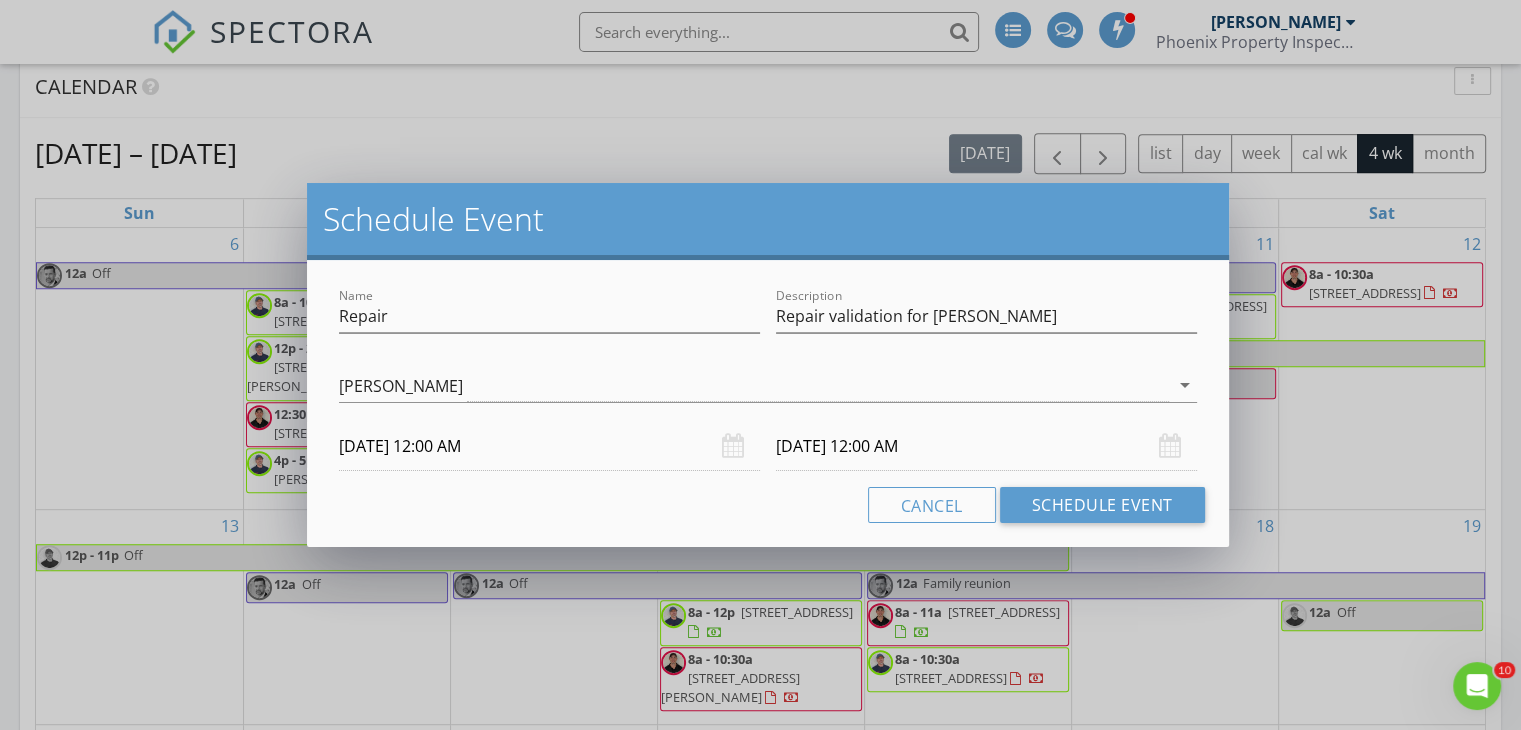 click on "07/11/2025 12:00 AM" at bounding box center [549, 446] 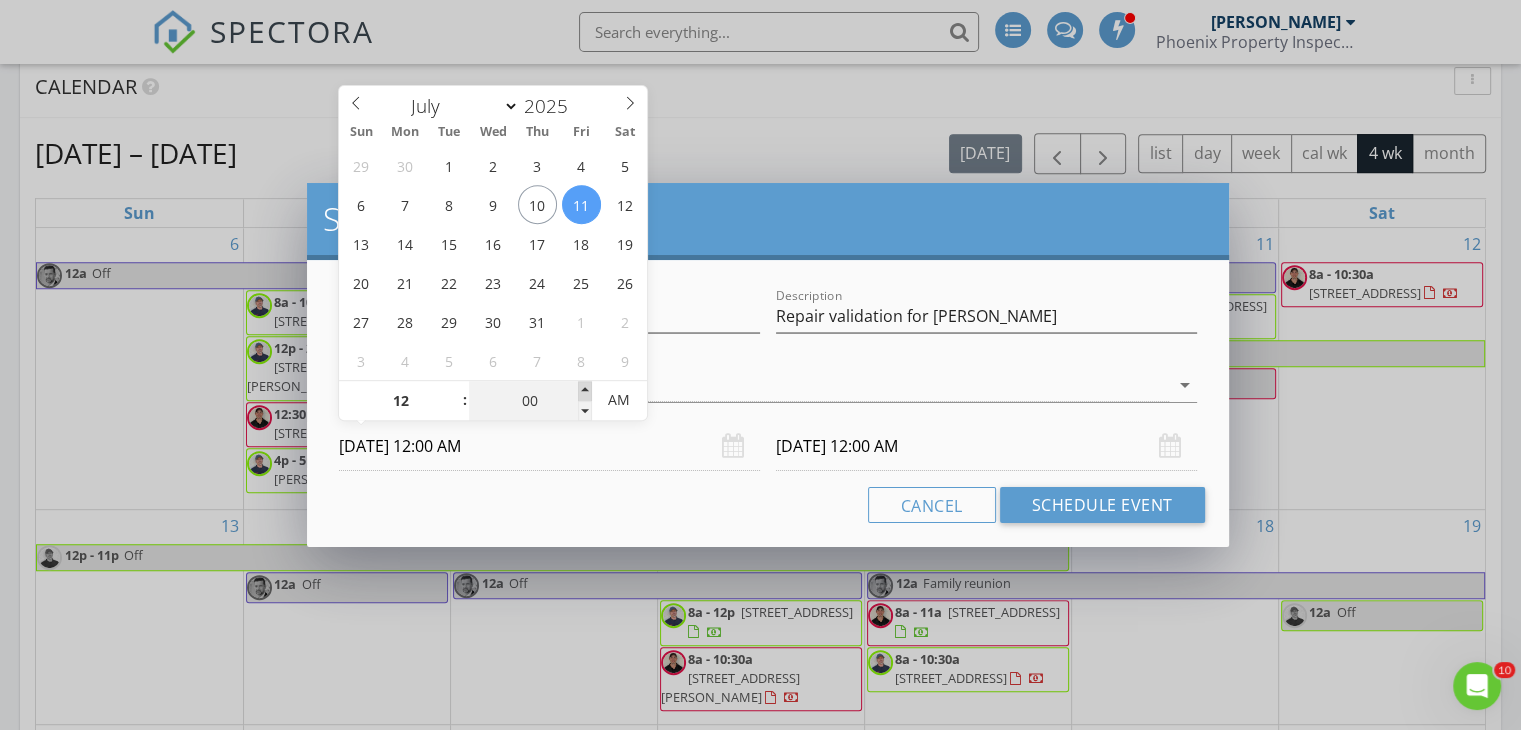 type on "05" 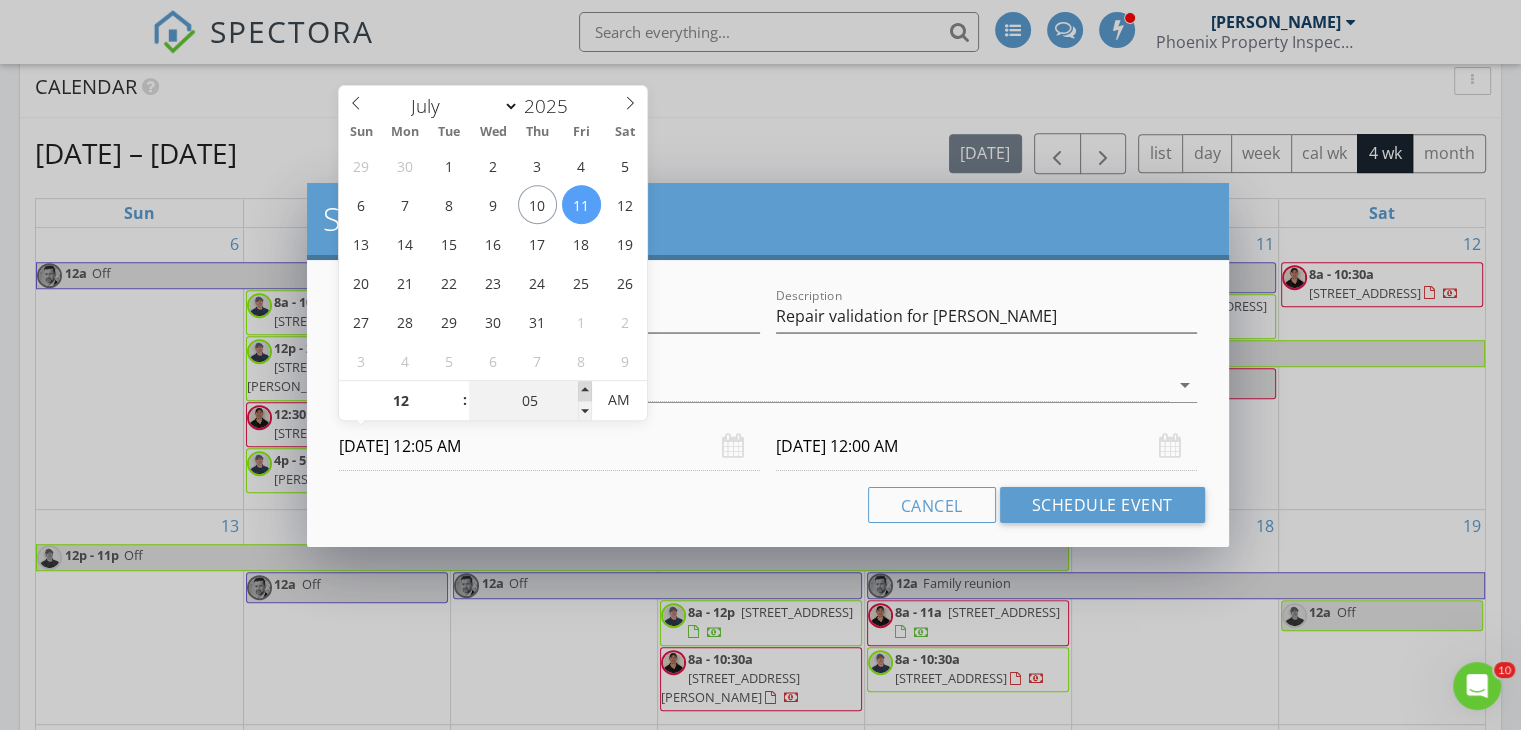 click at bounding box center (585, 391) 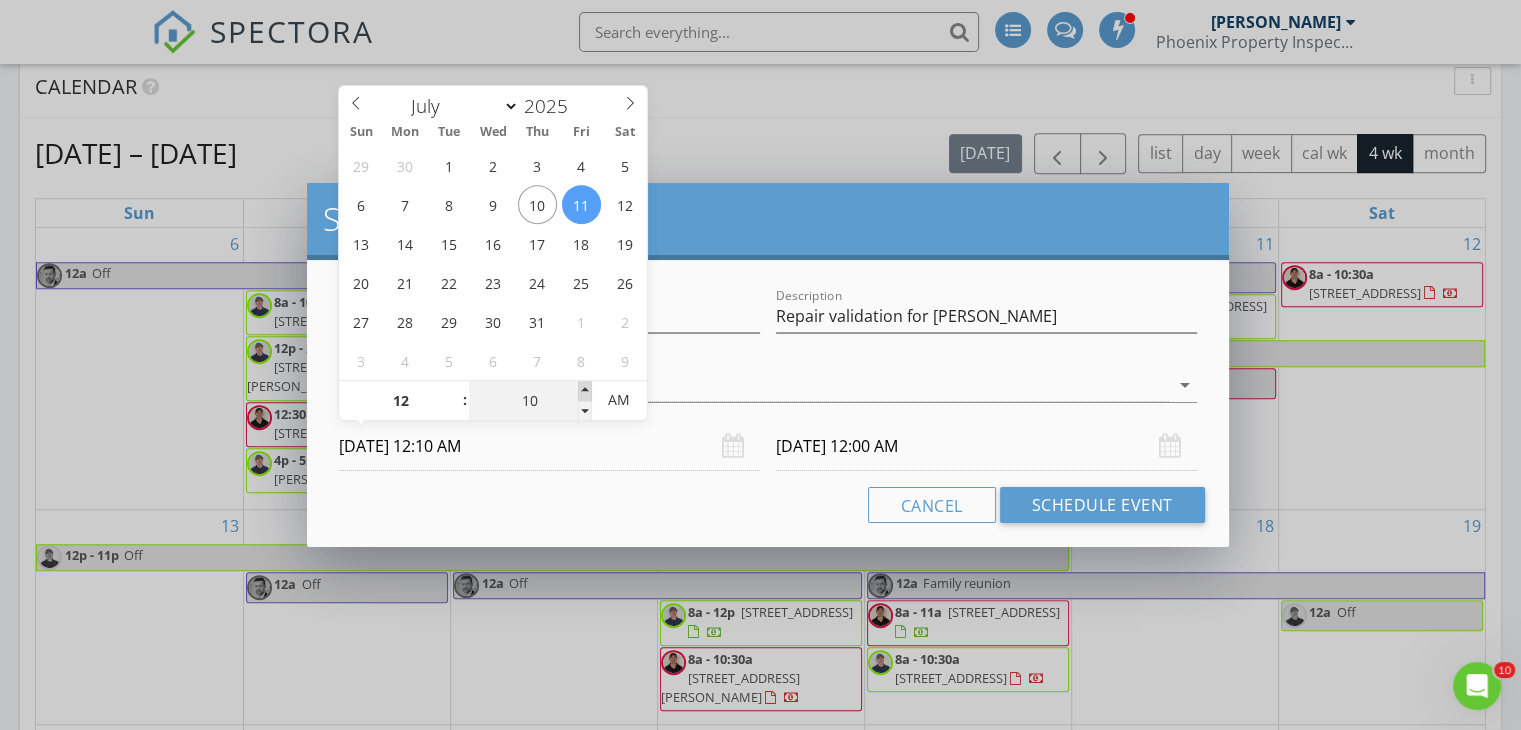 click at bounding box center [585, 391] 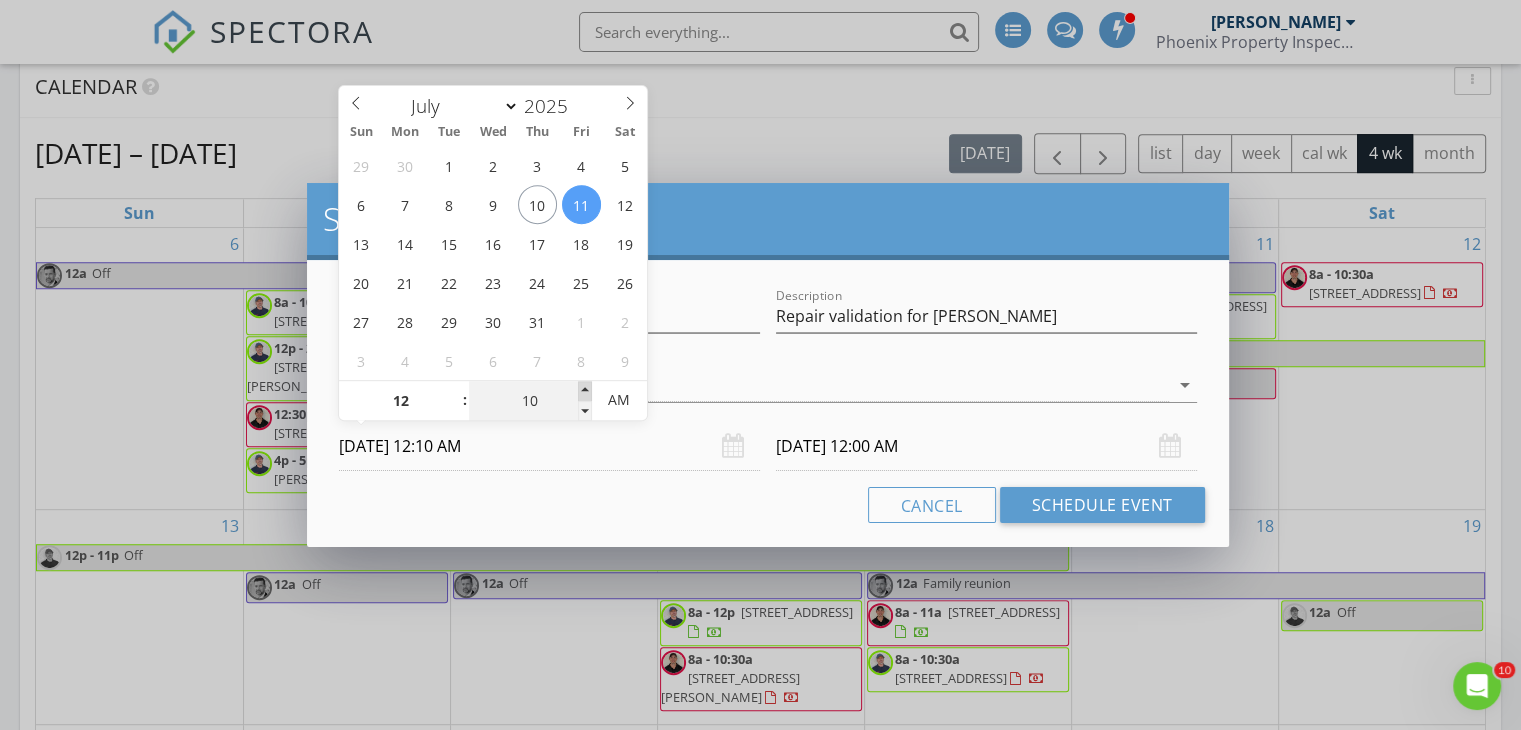 type on "15" 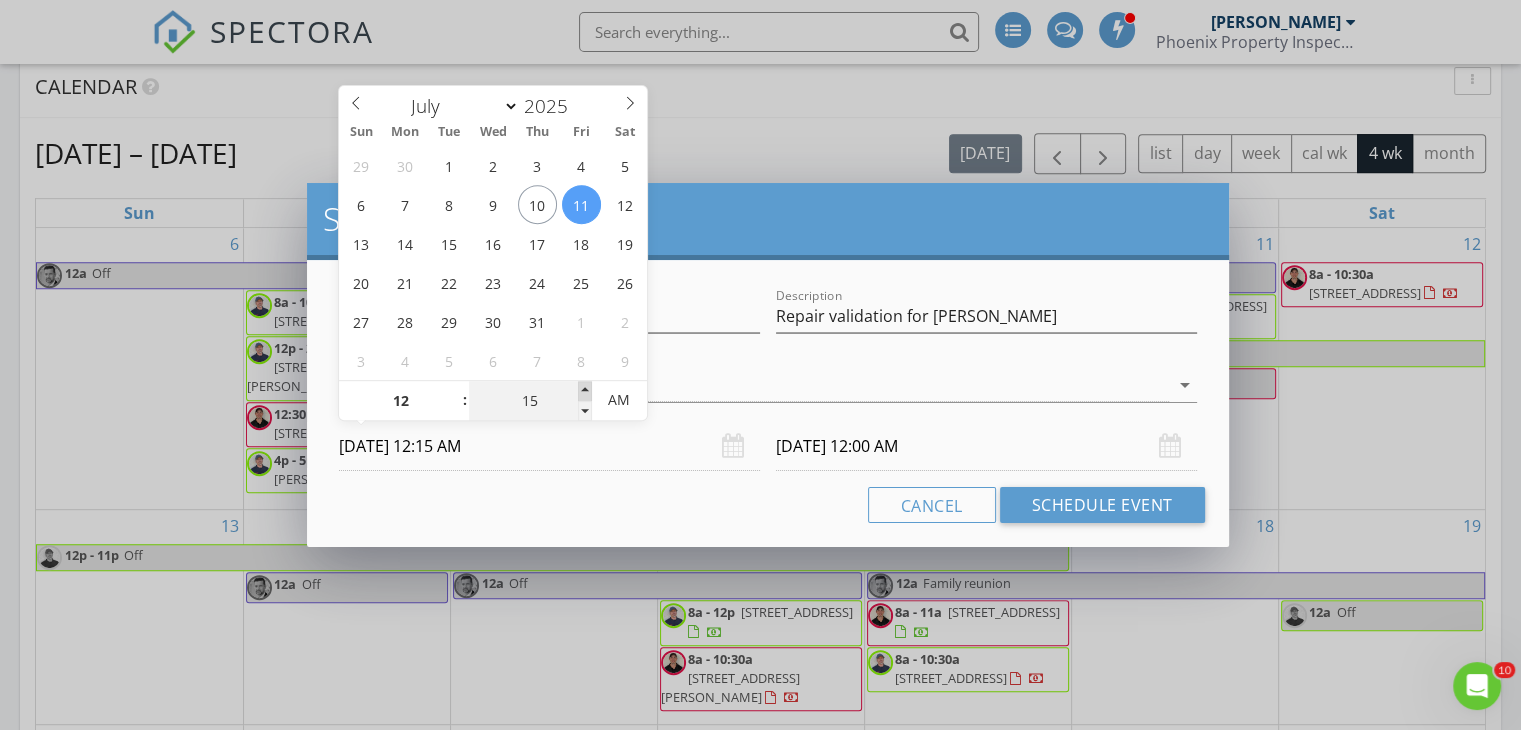 click at bounding box center [585, 391] 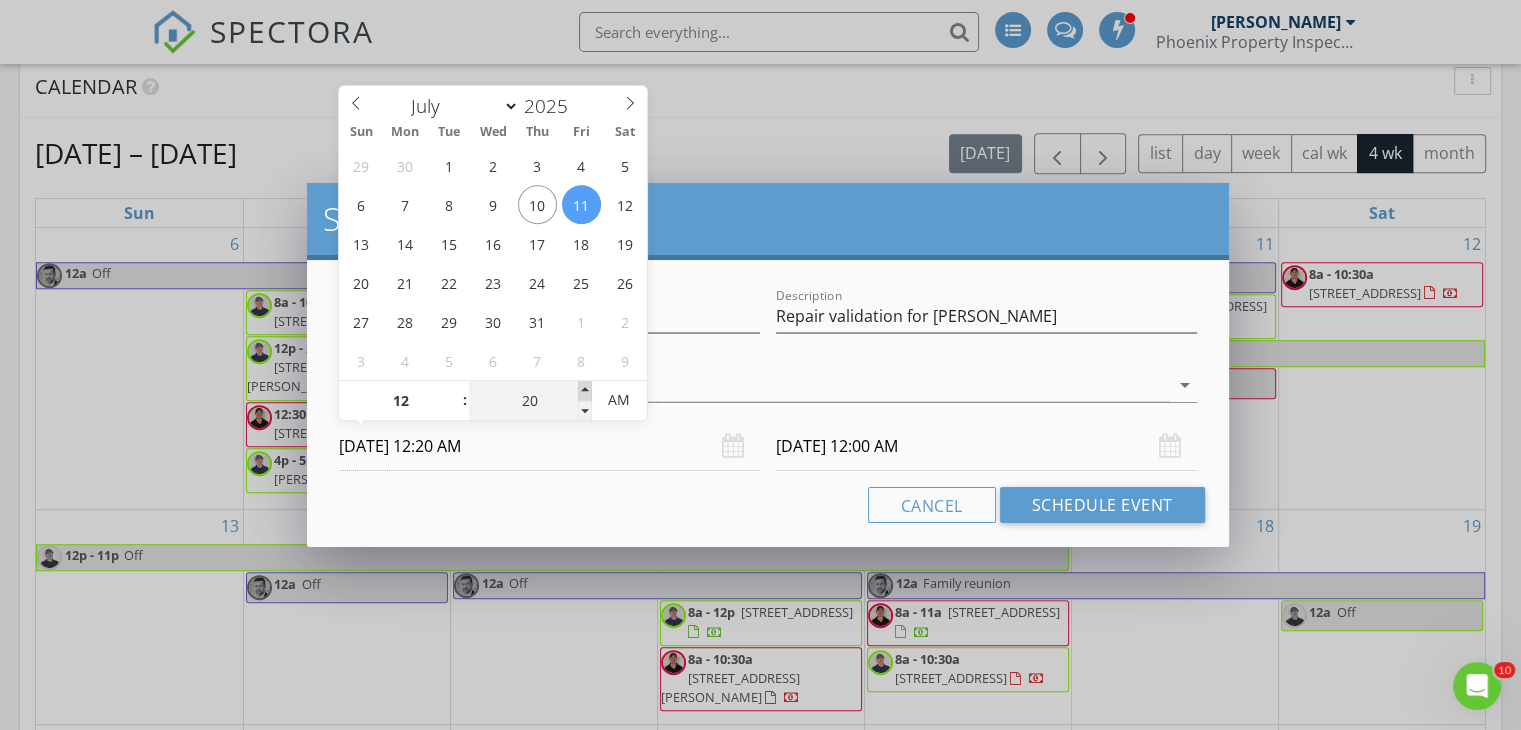 click at bounding box center [585, 391] 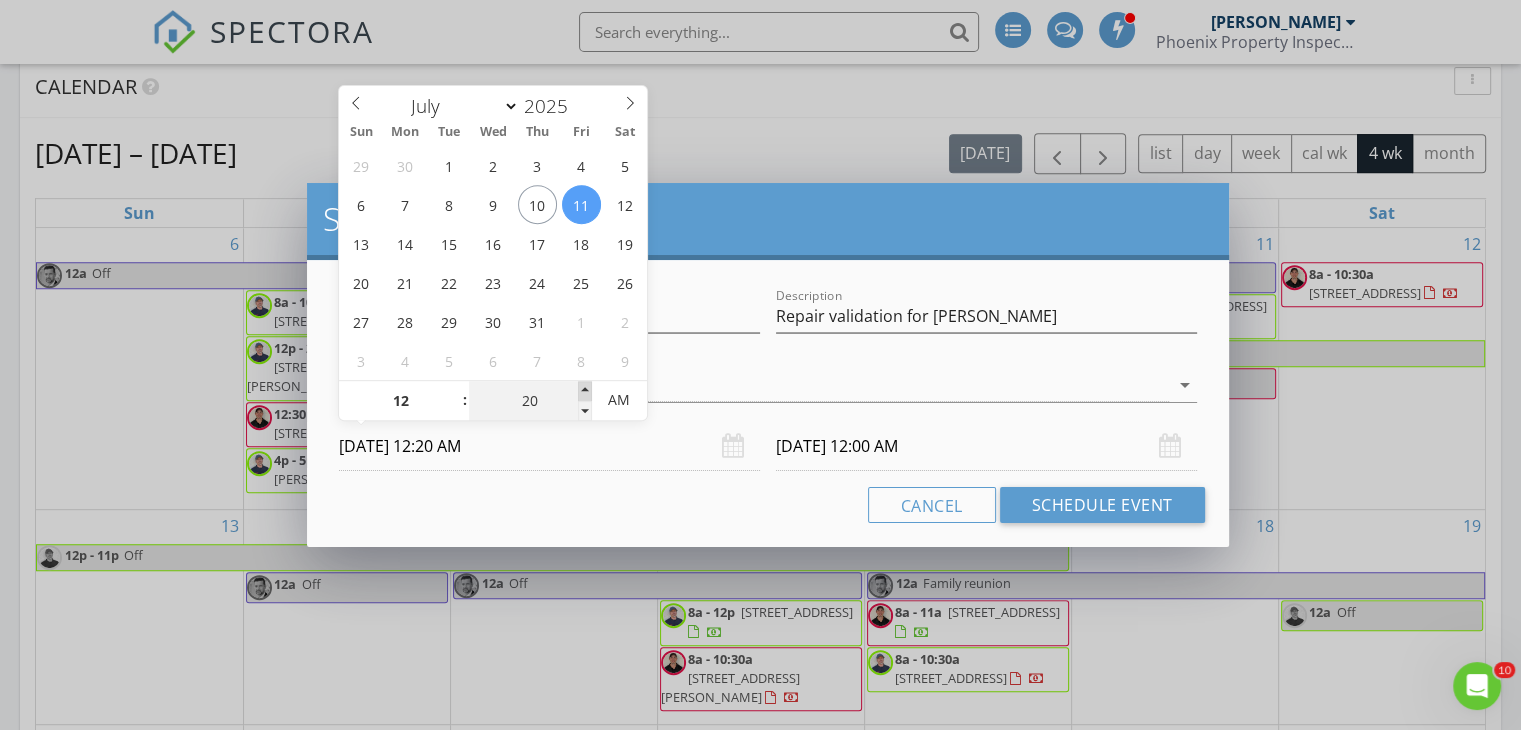 type on "07/12/2025 12:20 AM" 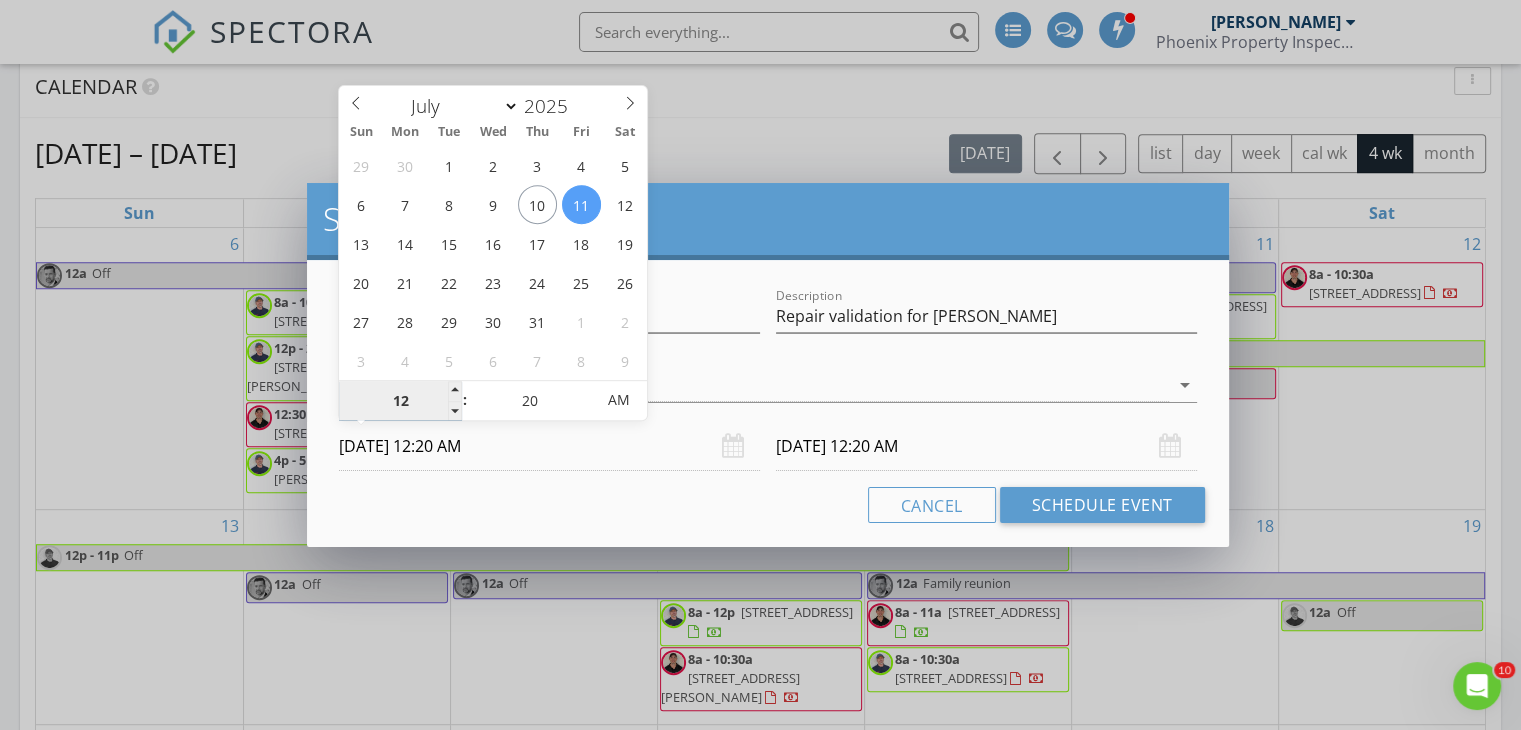 click on "12" at bounding box center (400, 401) 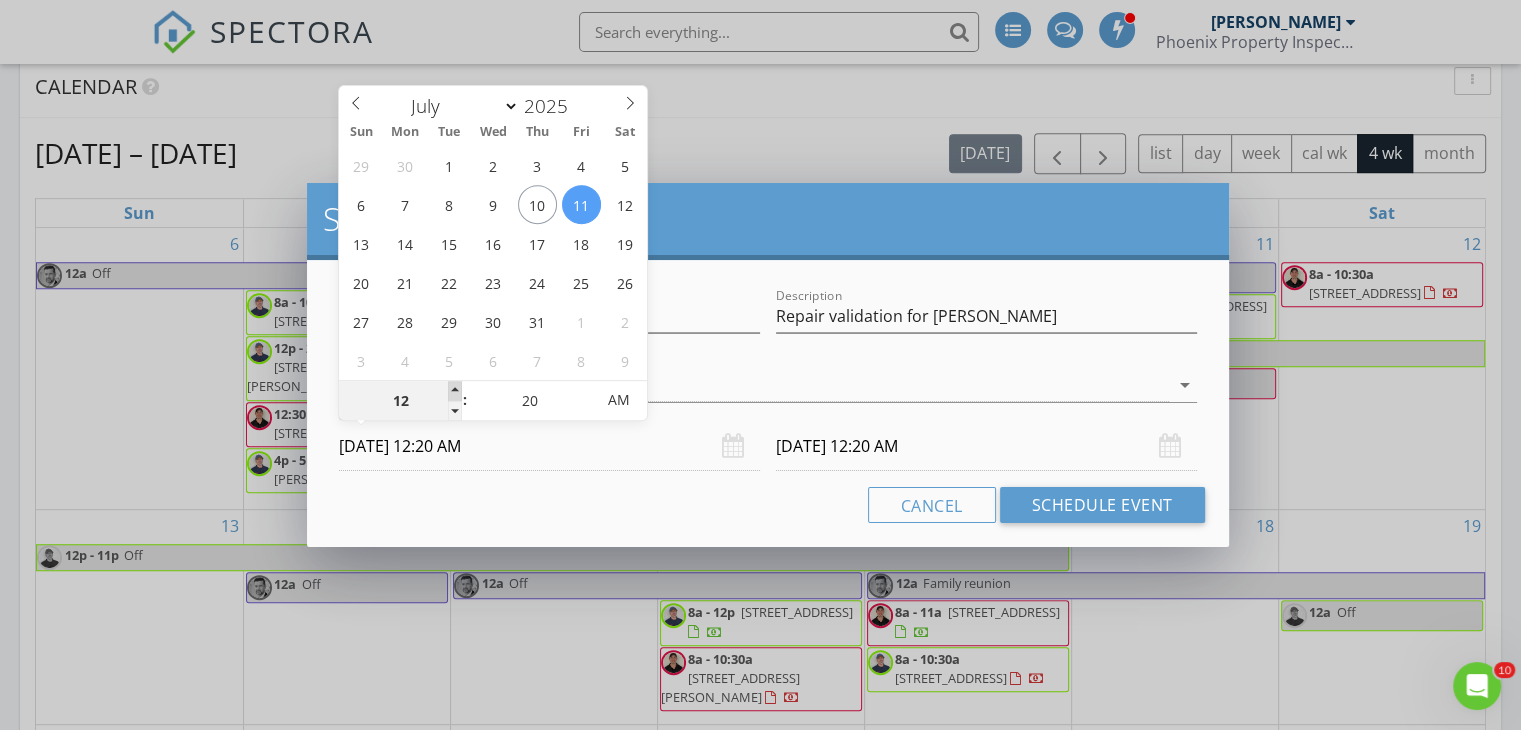 type on "01" 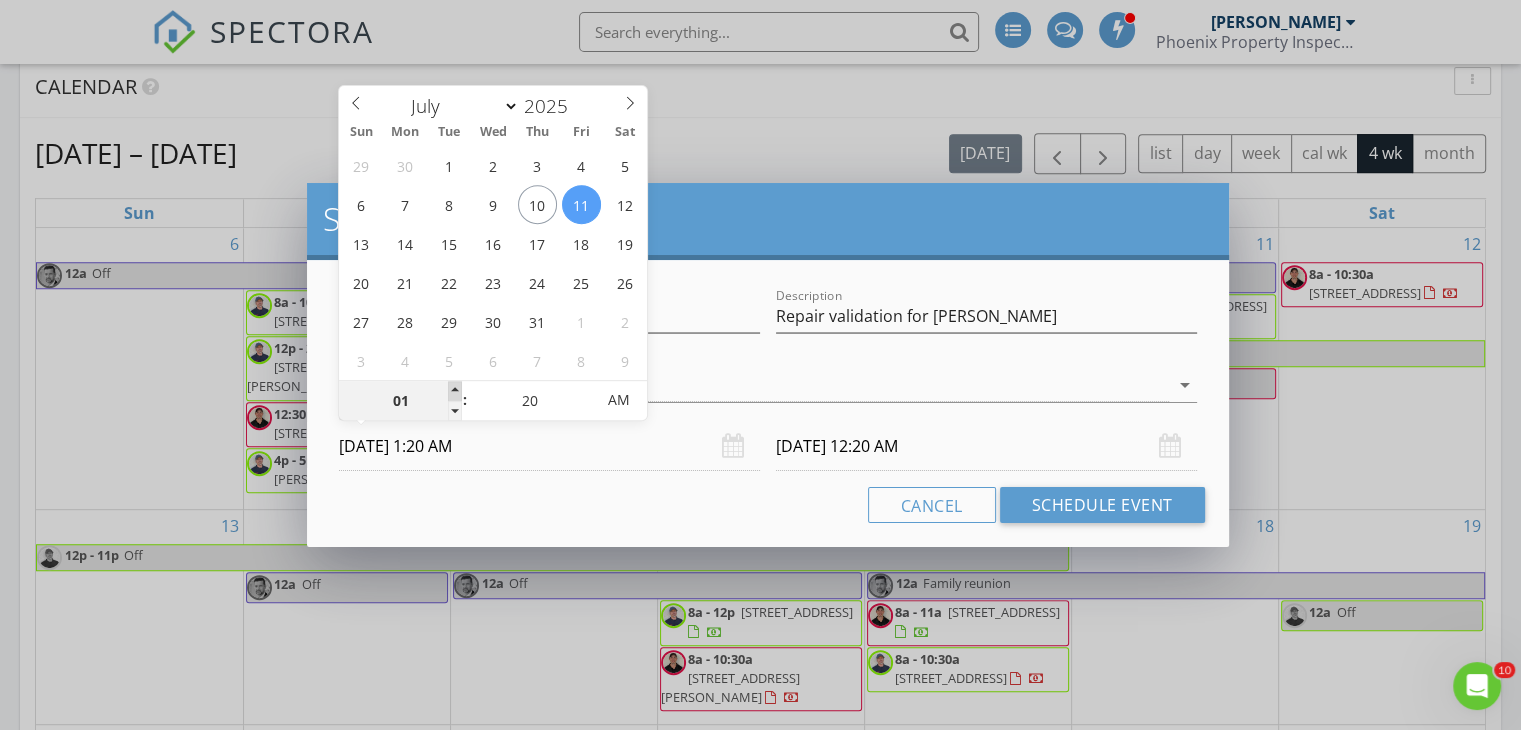 click at bounding box center (455, 391) 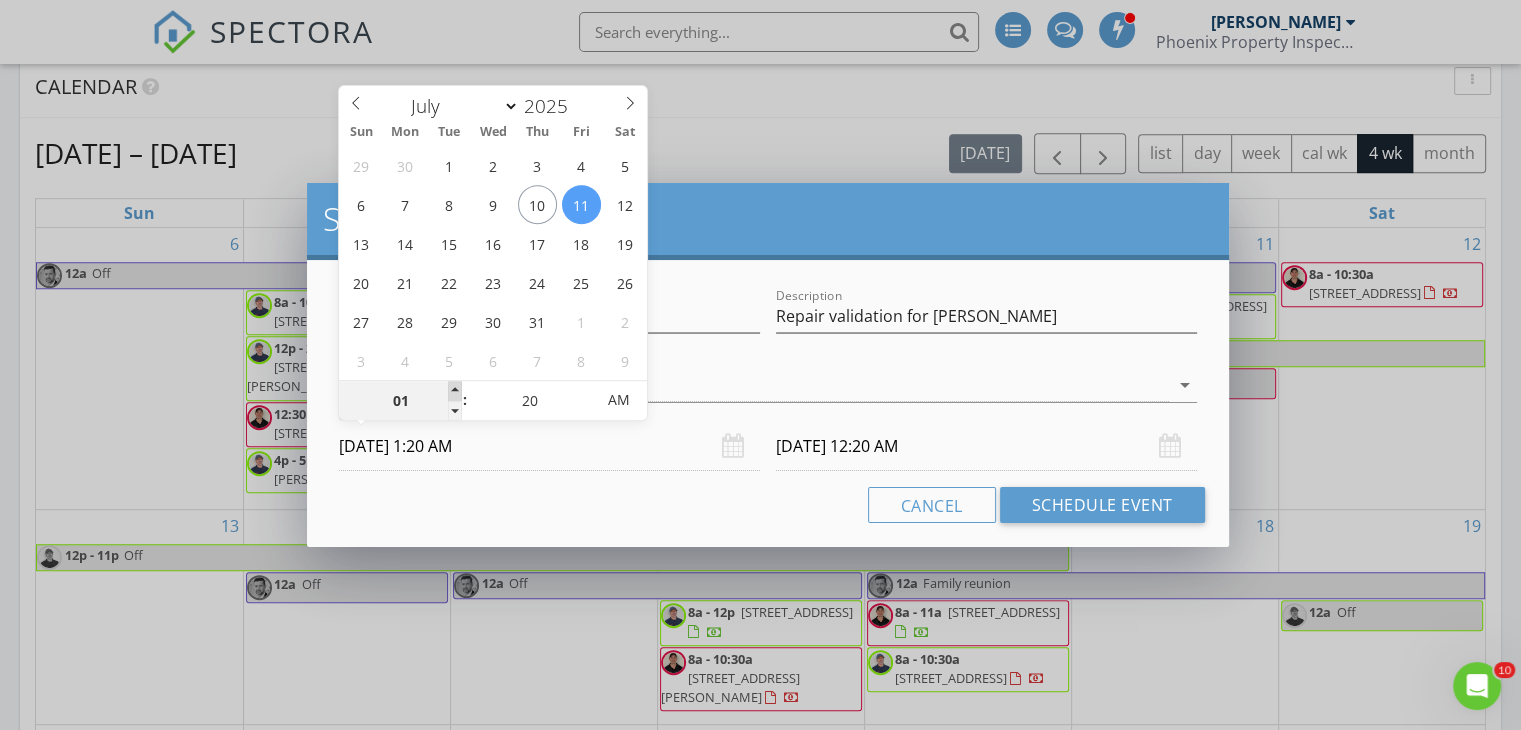 type on "02" 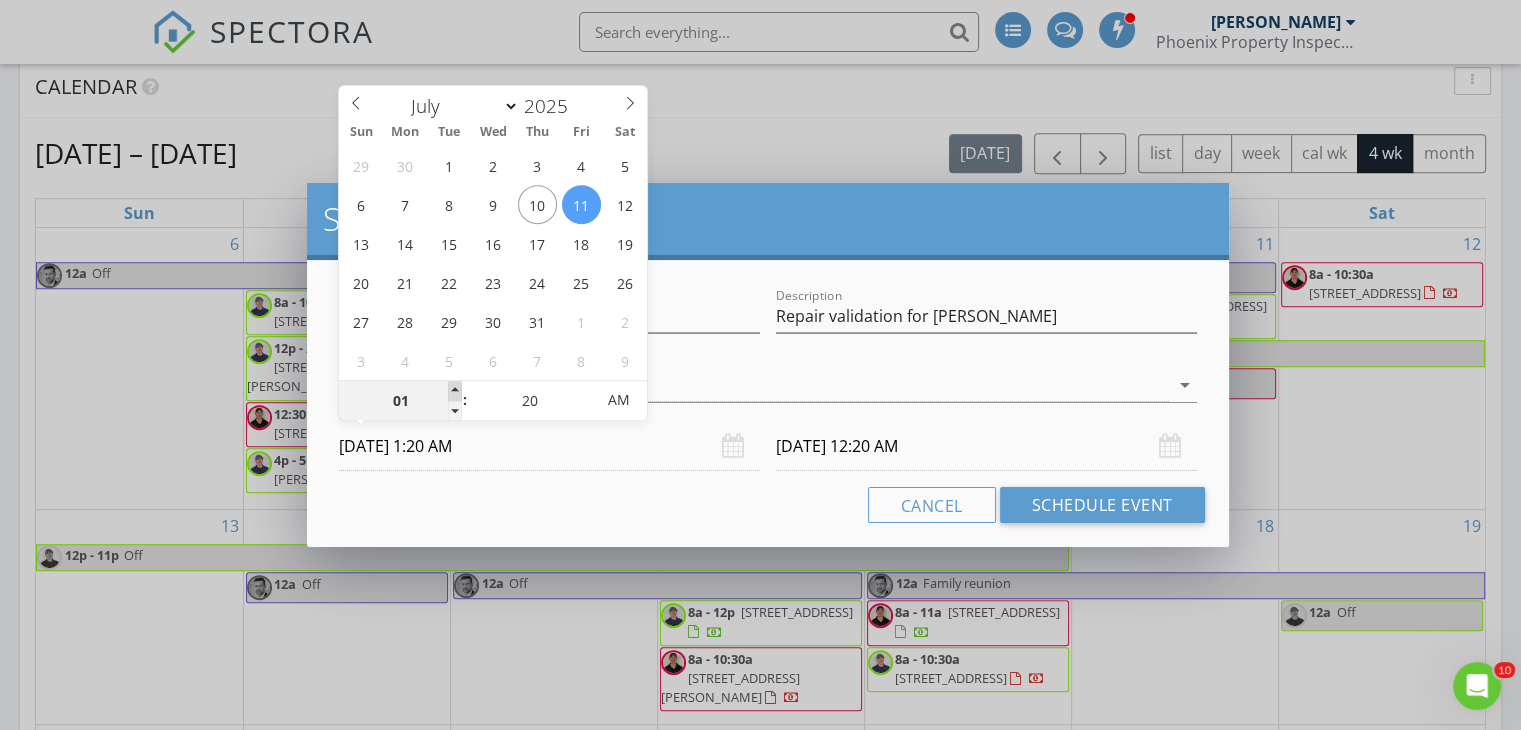 type on "07/11/2025 2:20 AM" 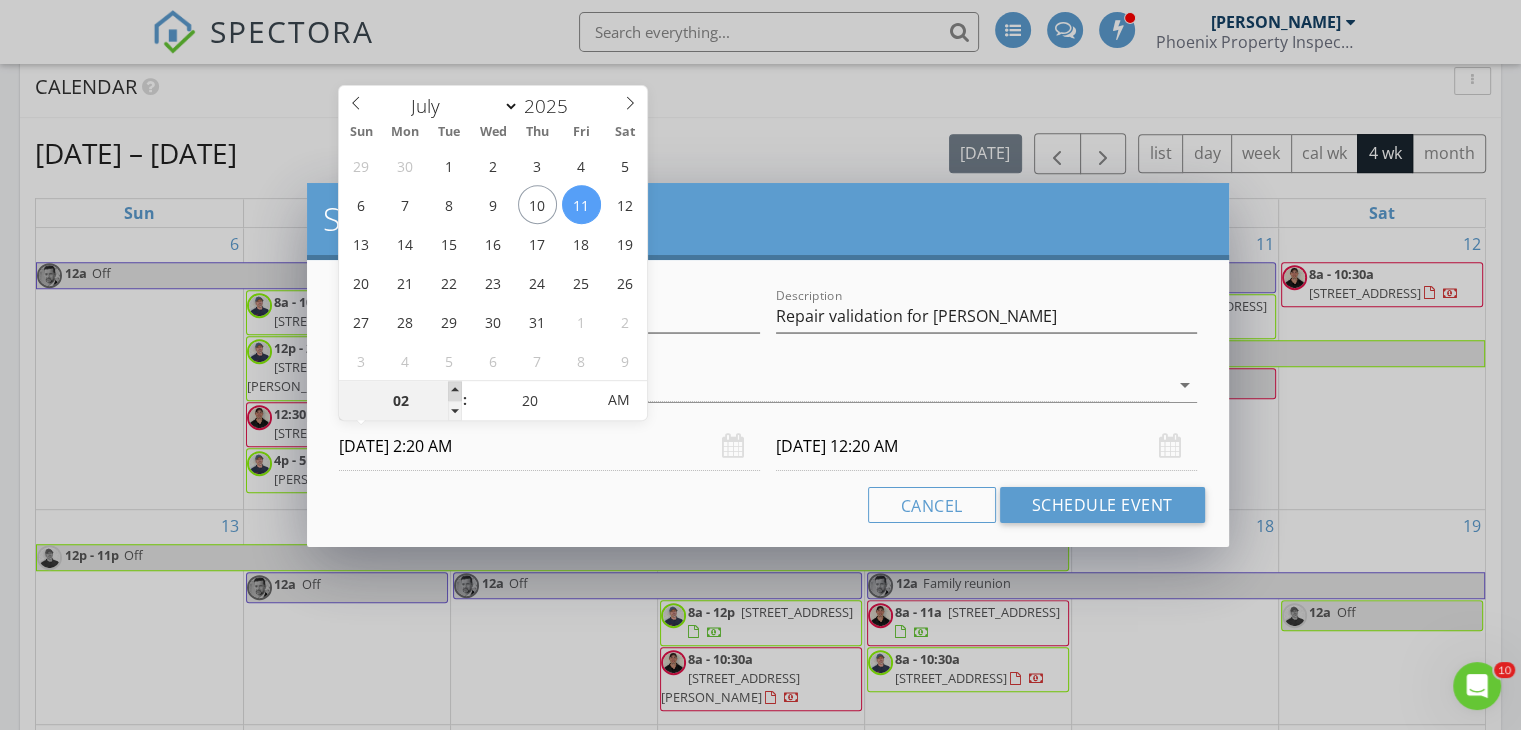 click at bounding box center (455, 391) 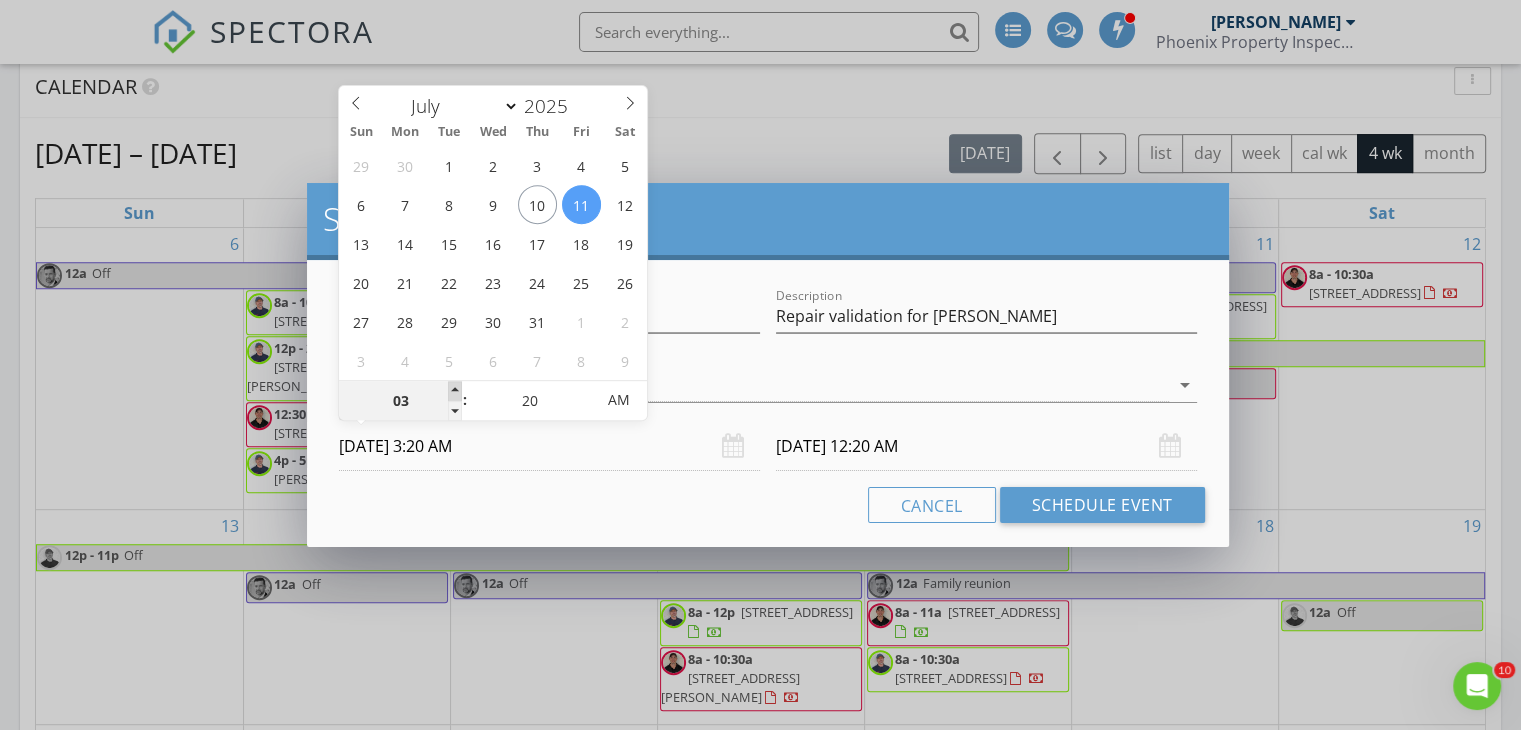 click at bounding box center (455, 391) 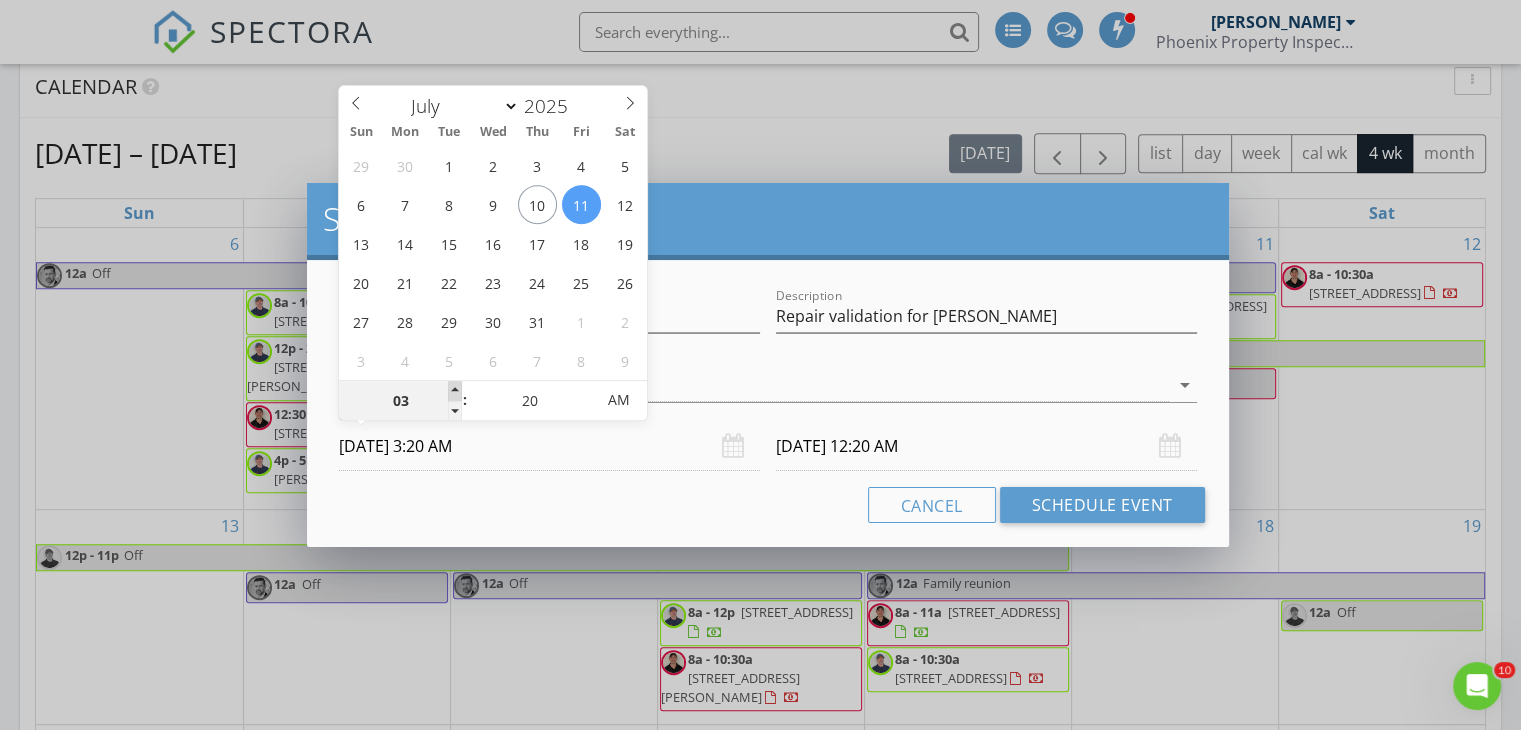 type on "04" 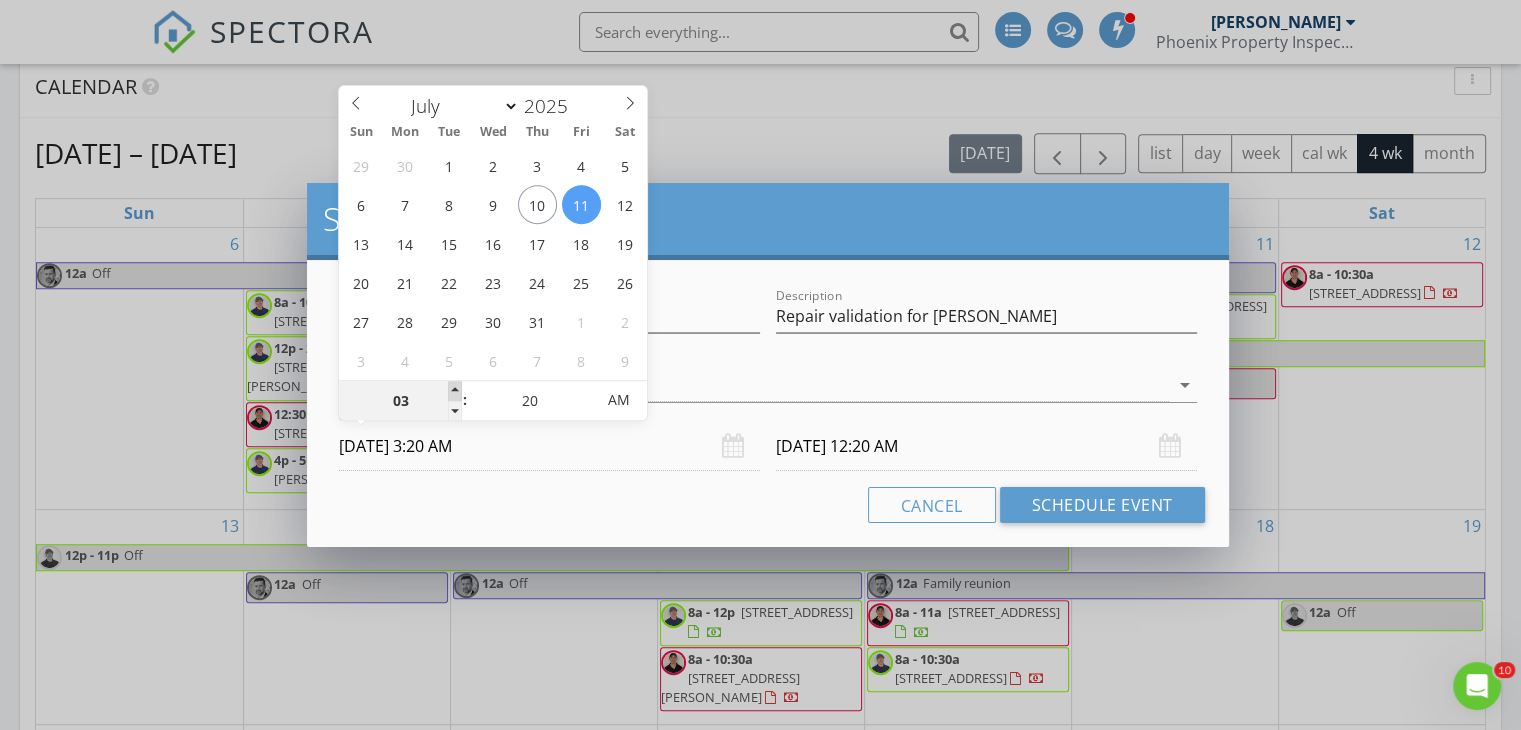 type on "07/11/2025 4:20 AM" 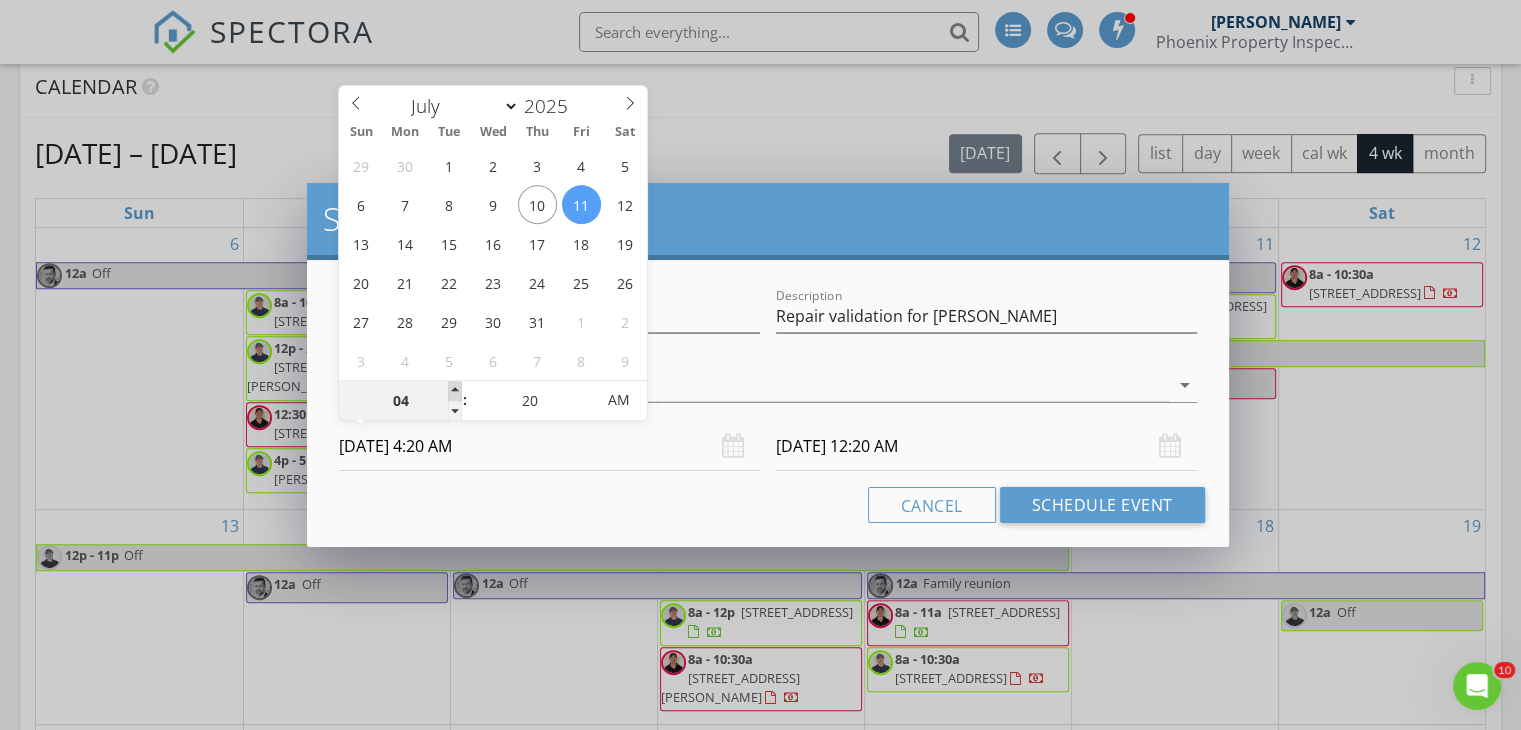 click at bounding box center (455, 391) 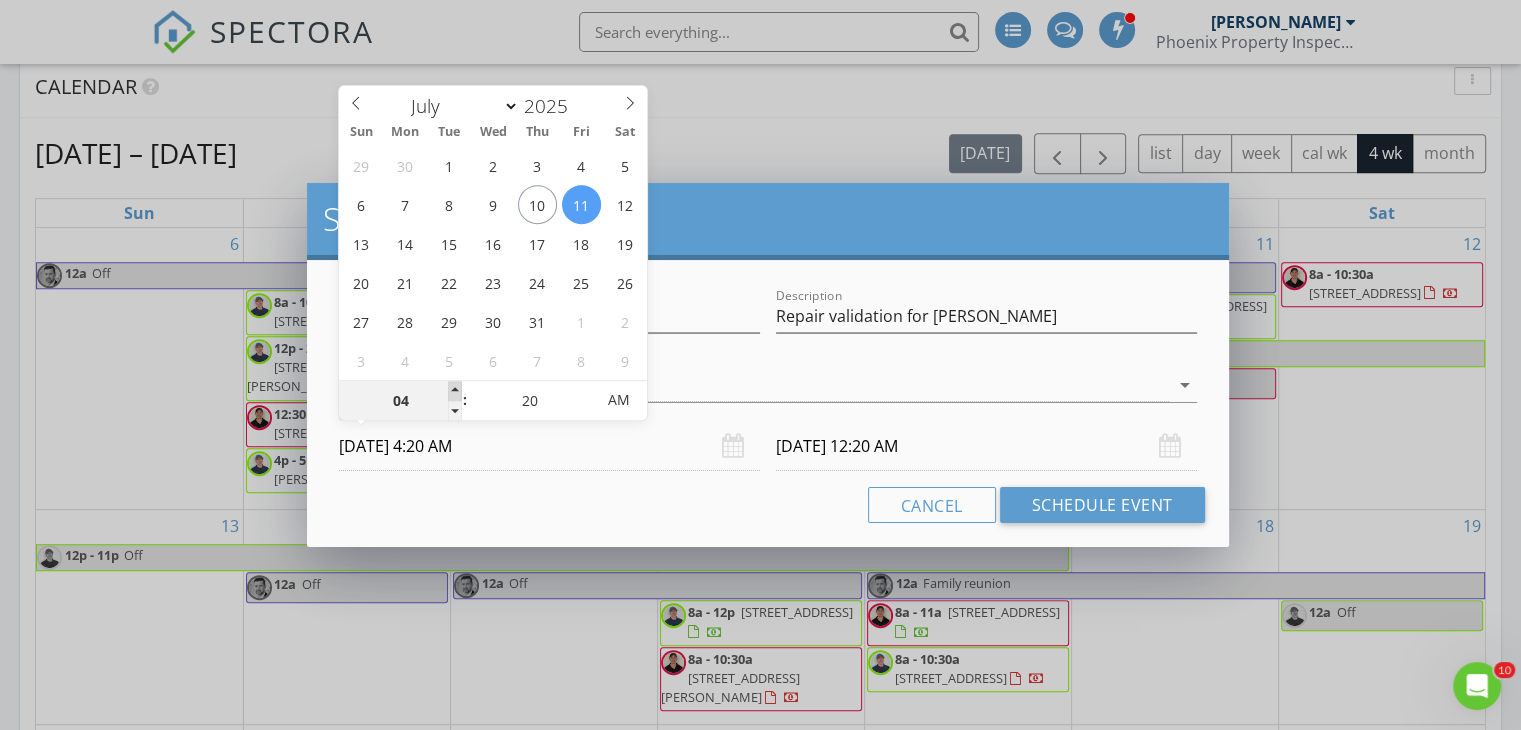 type on "05" 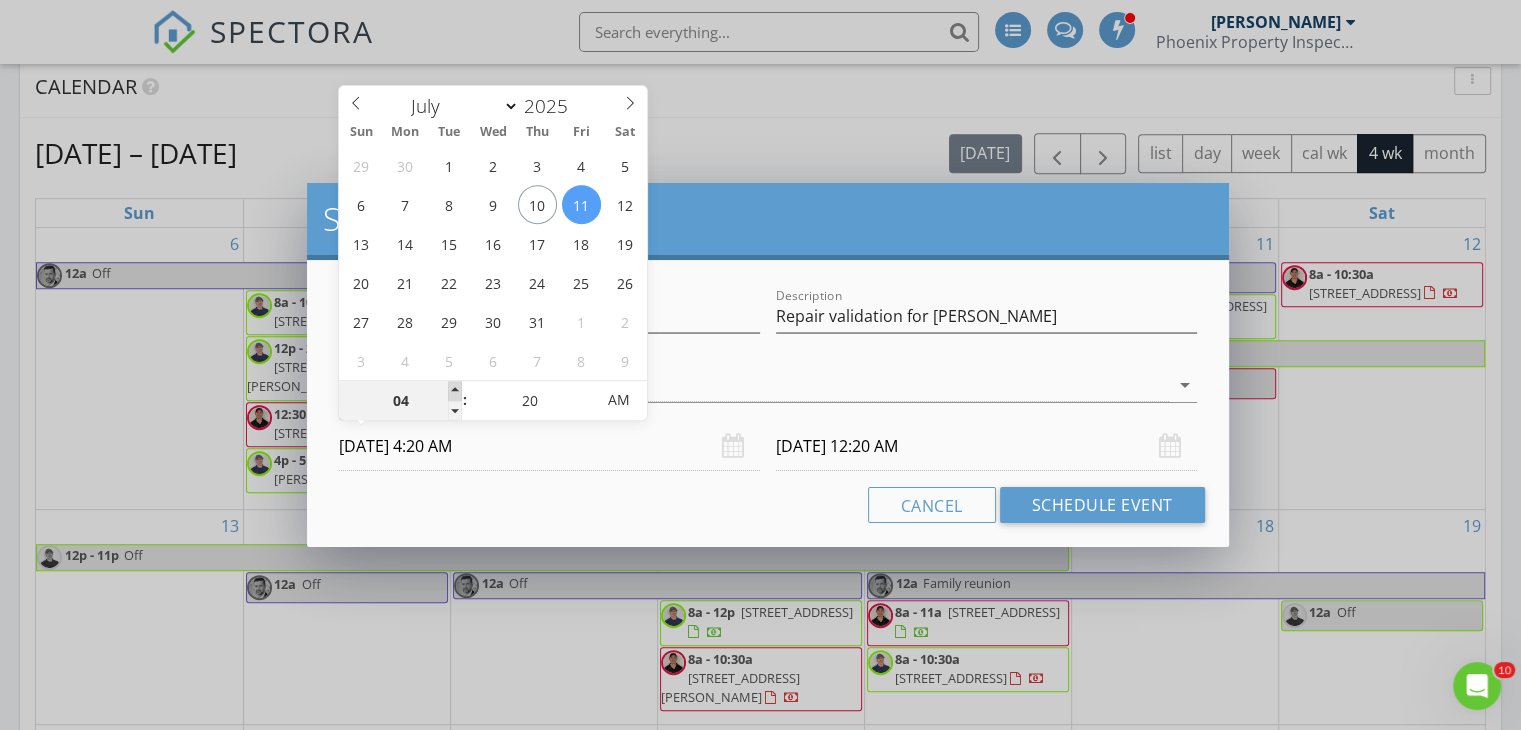 type on "07/11/2025 5:20 AM" 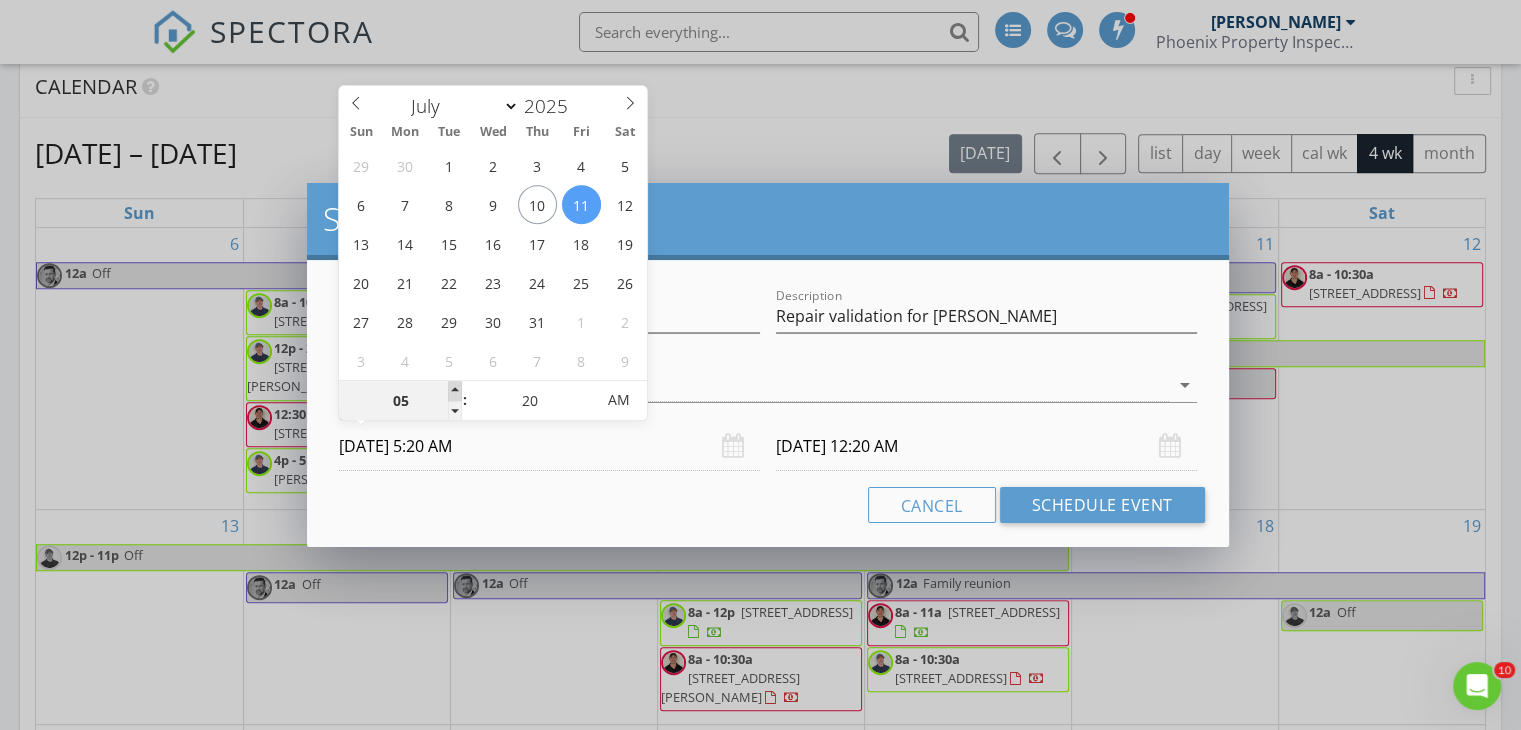 click at bounding box center [455, 391] 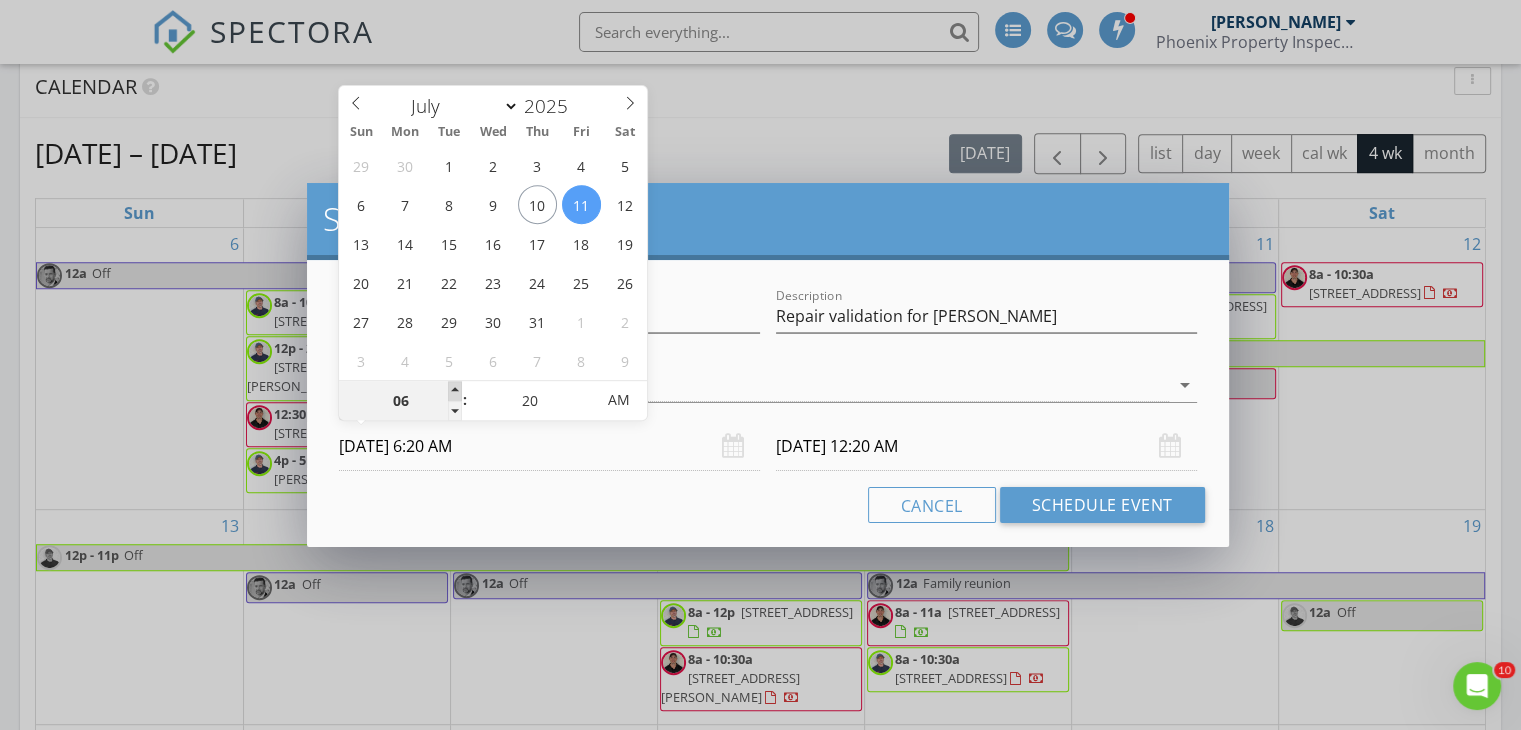 click at bounding box center [455, 391] 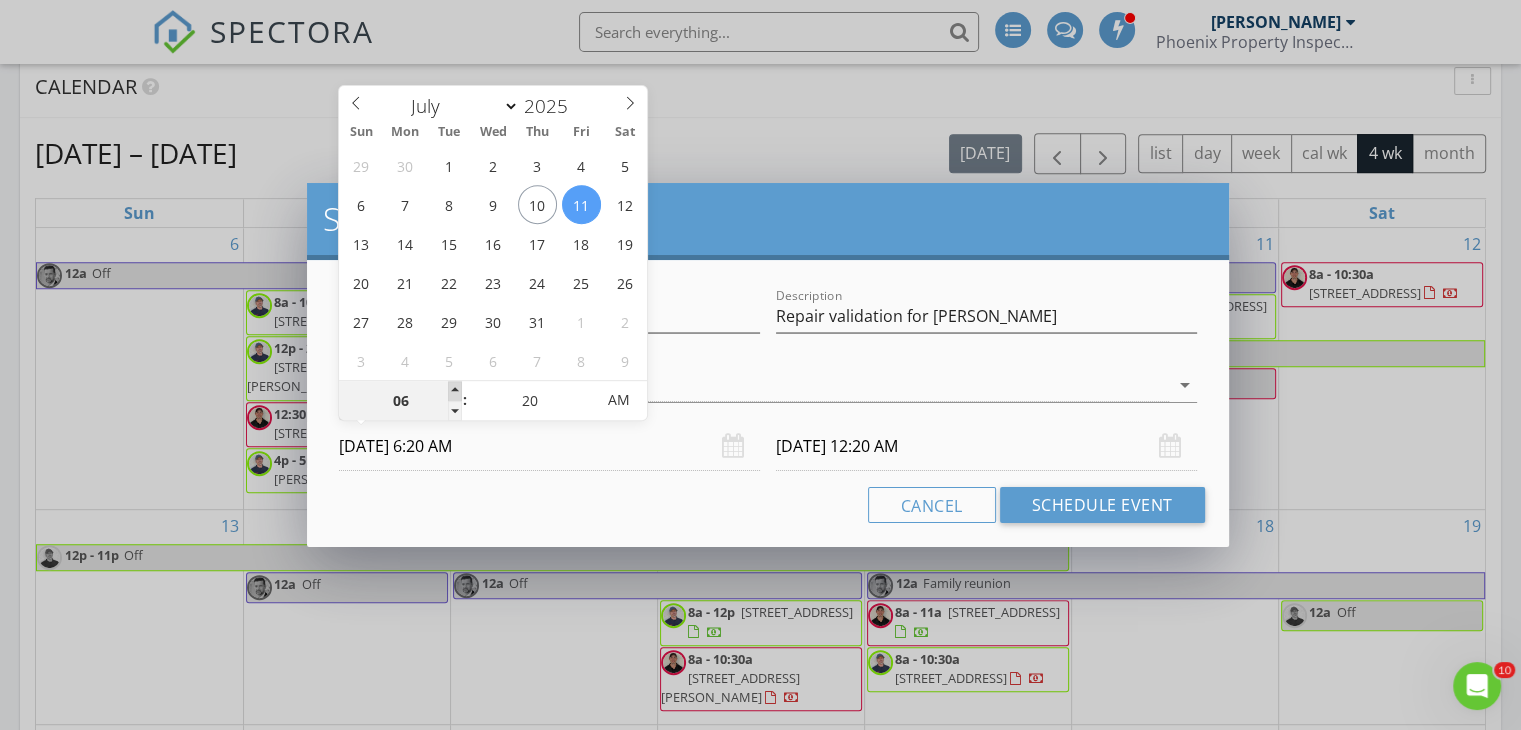 type on "07" 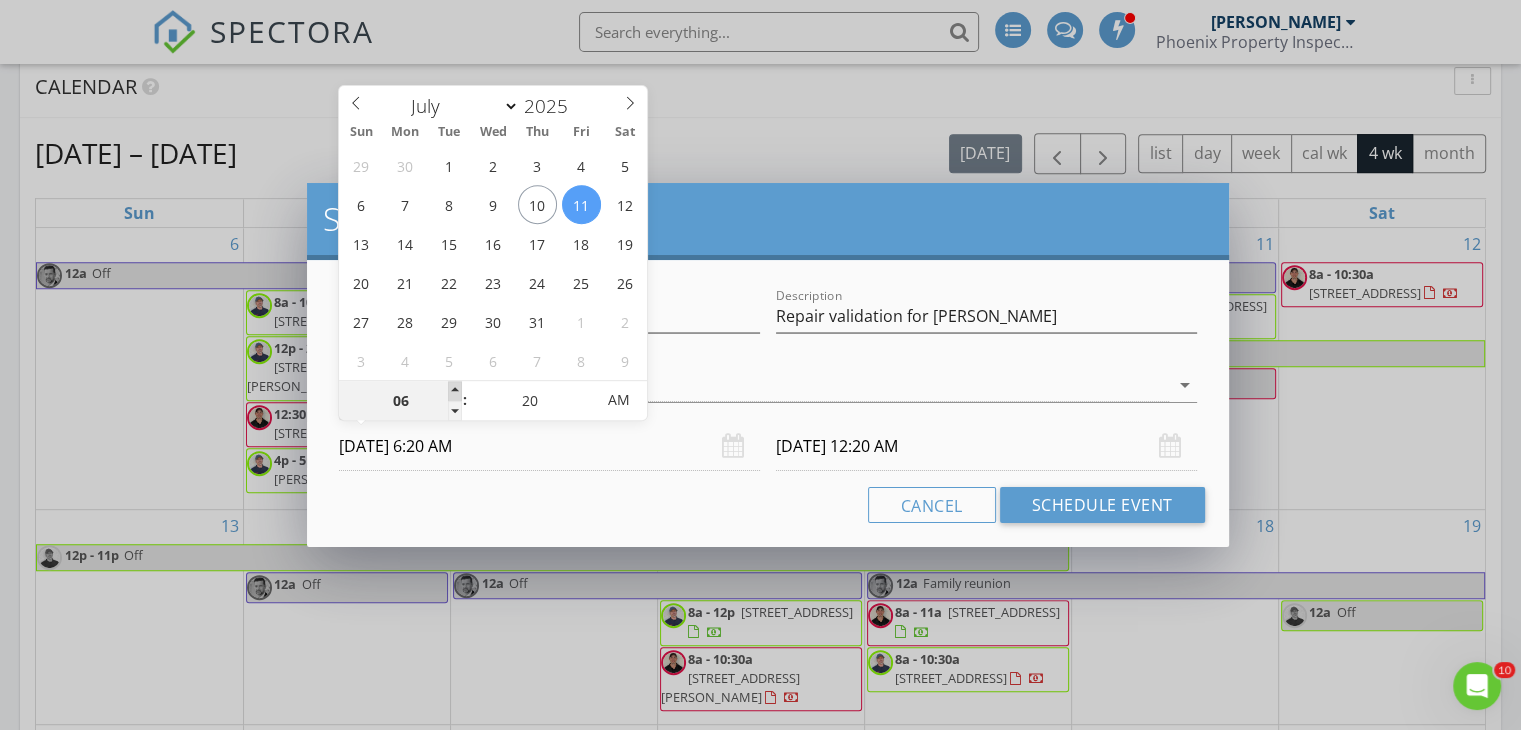 type on "07/11/2025 7:20 AM" 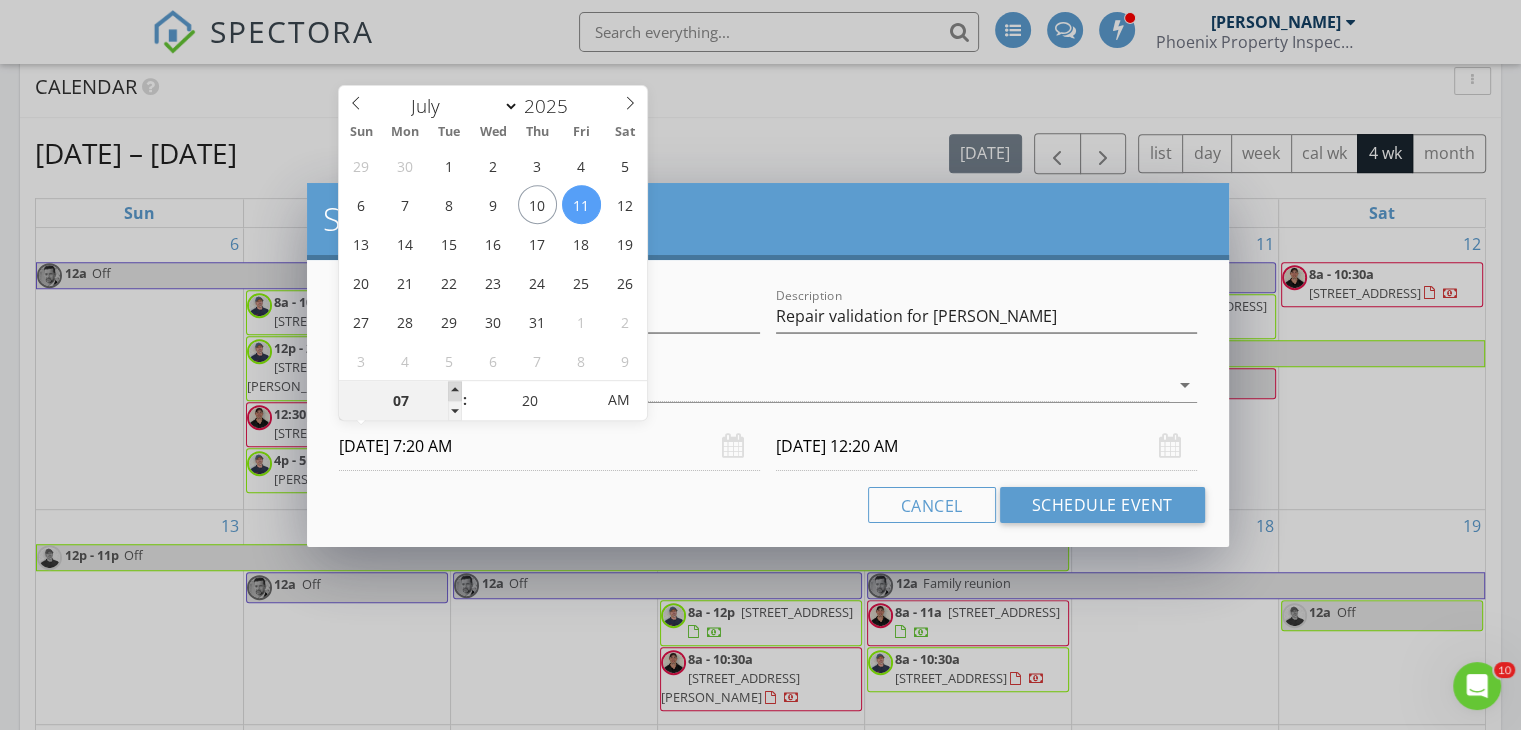 click at bounding box center (455, 391) 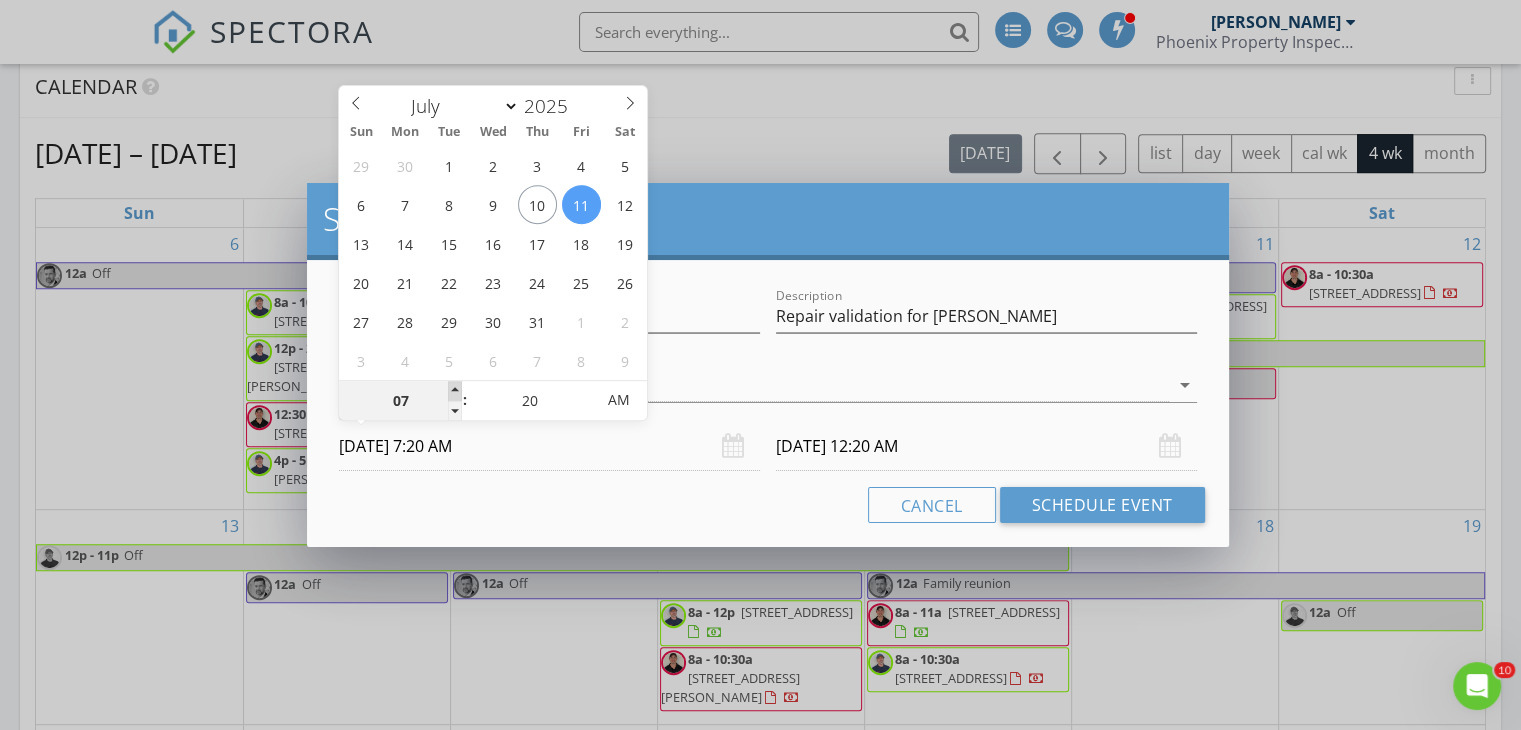 type on "07/12/2025 7:20 AM" 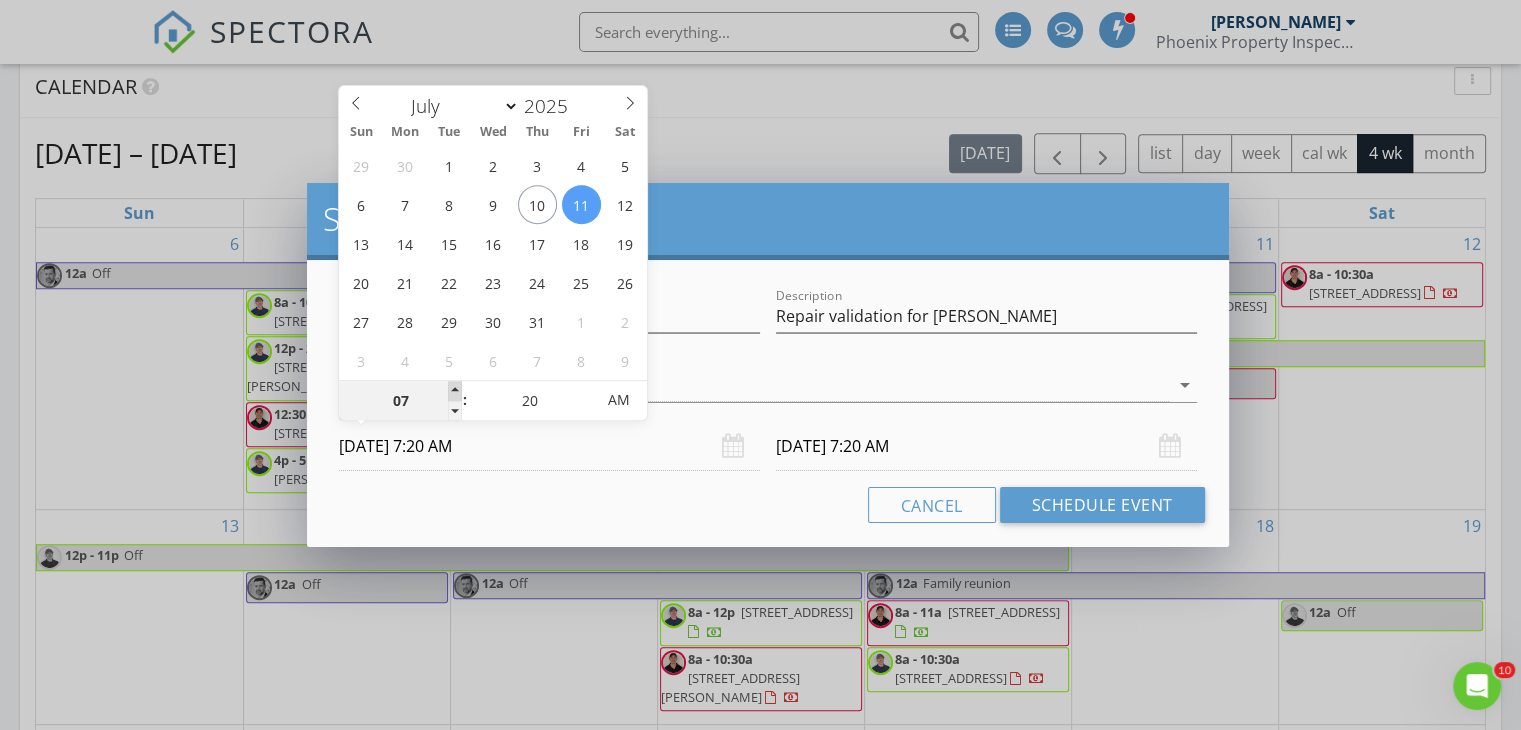 type on "08" 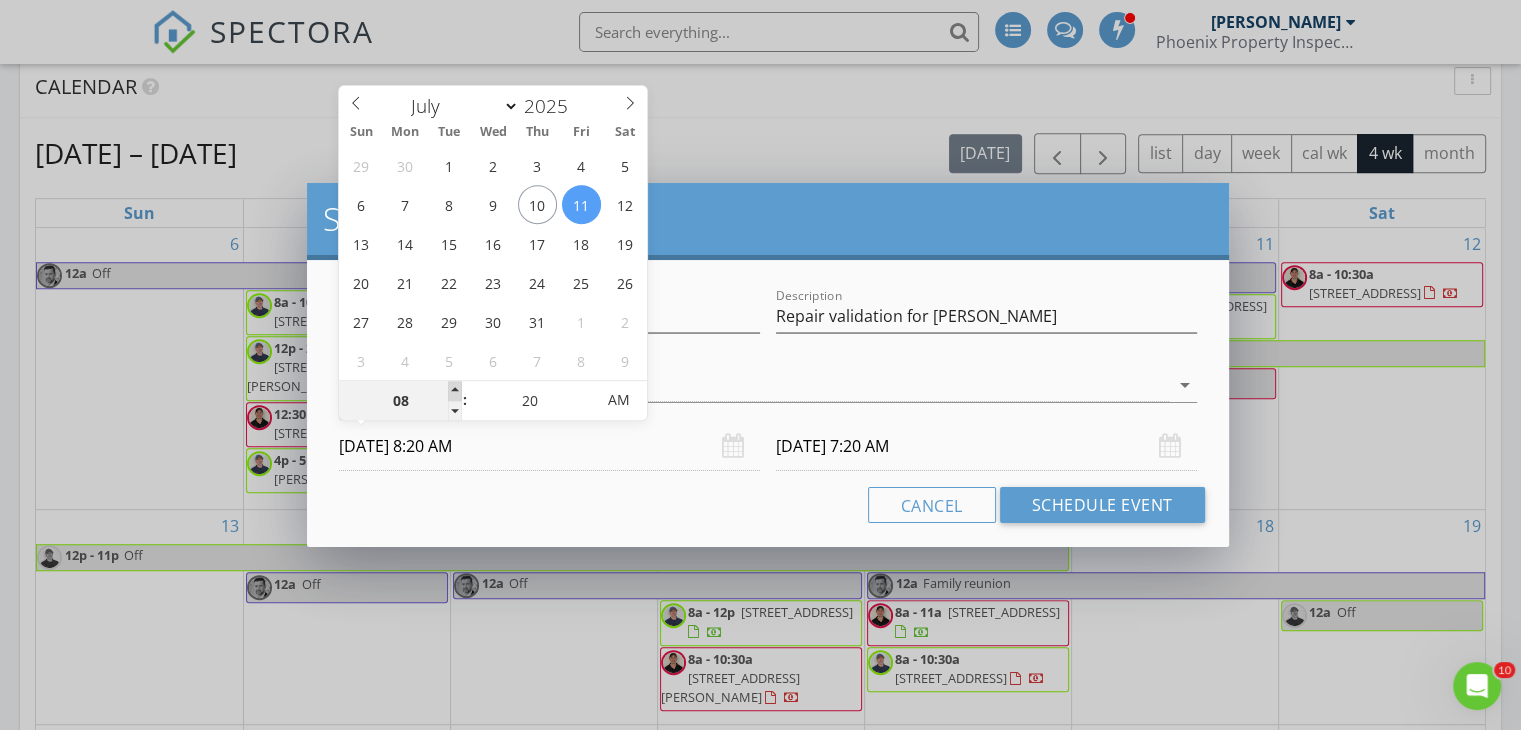 click at bounding box center [455, 391] 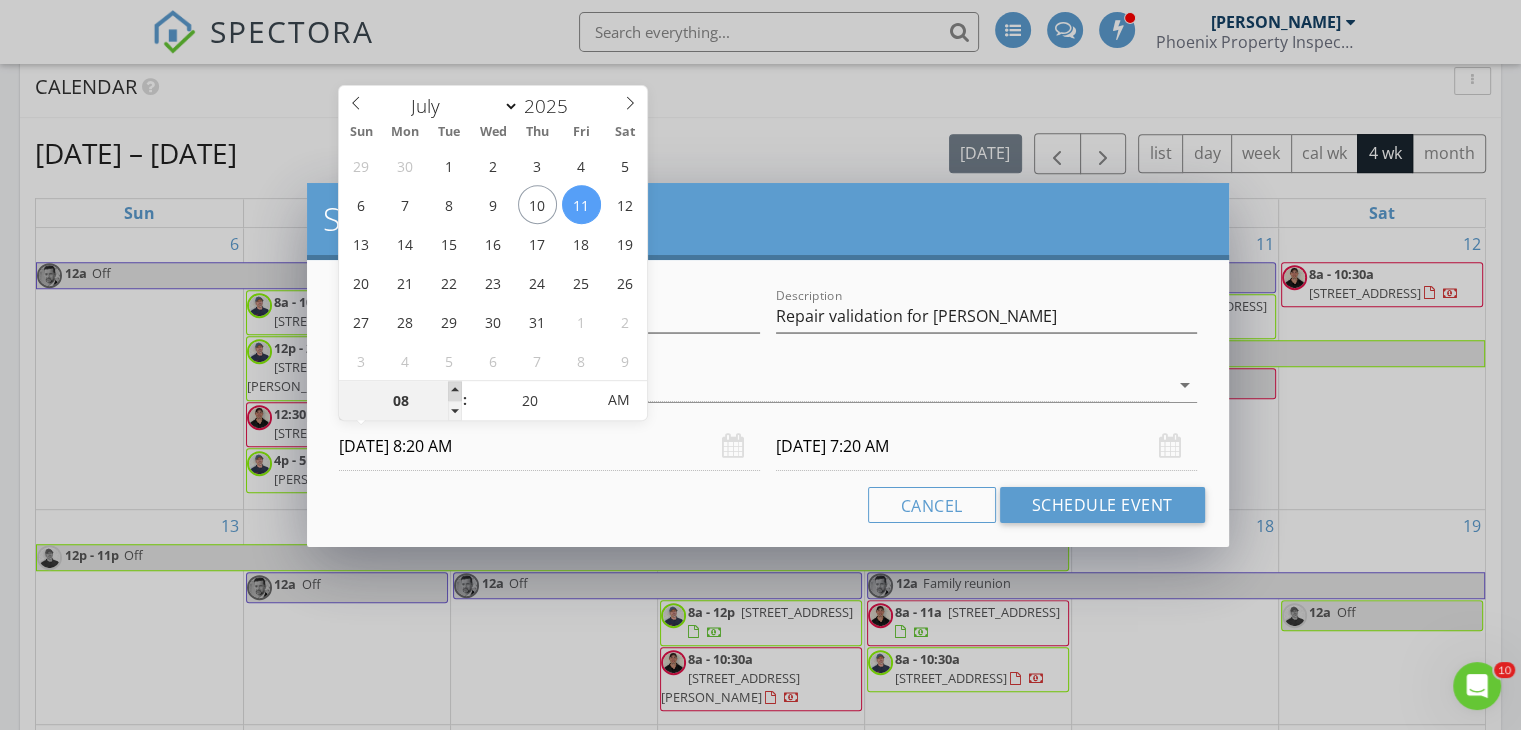 type on "07/12/2025 8:20 AM" 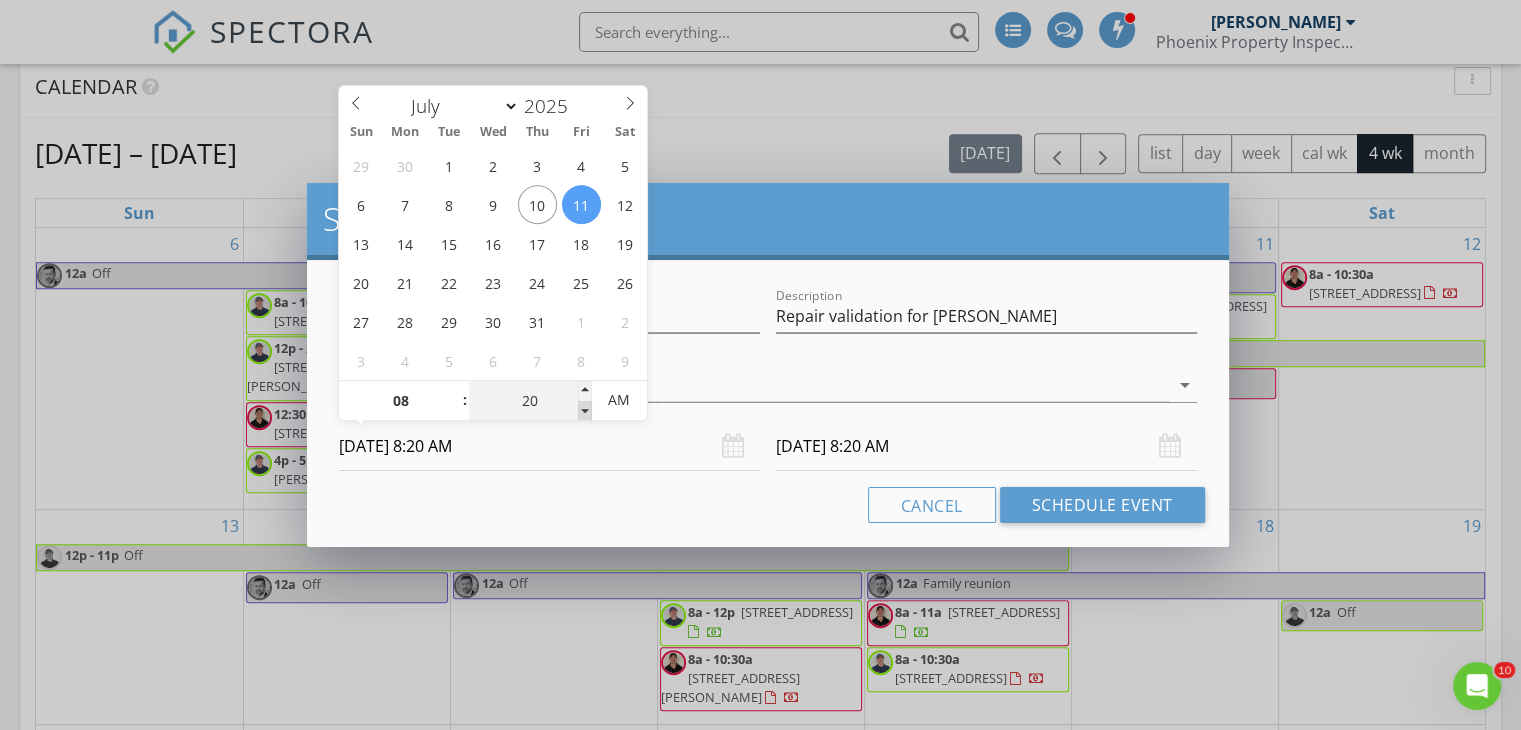 type on "15" 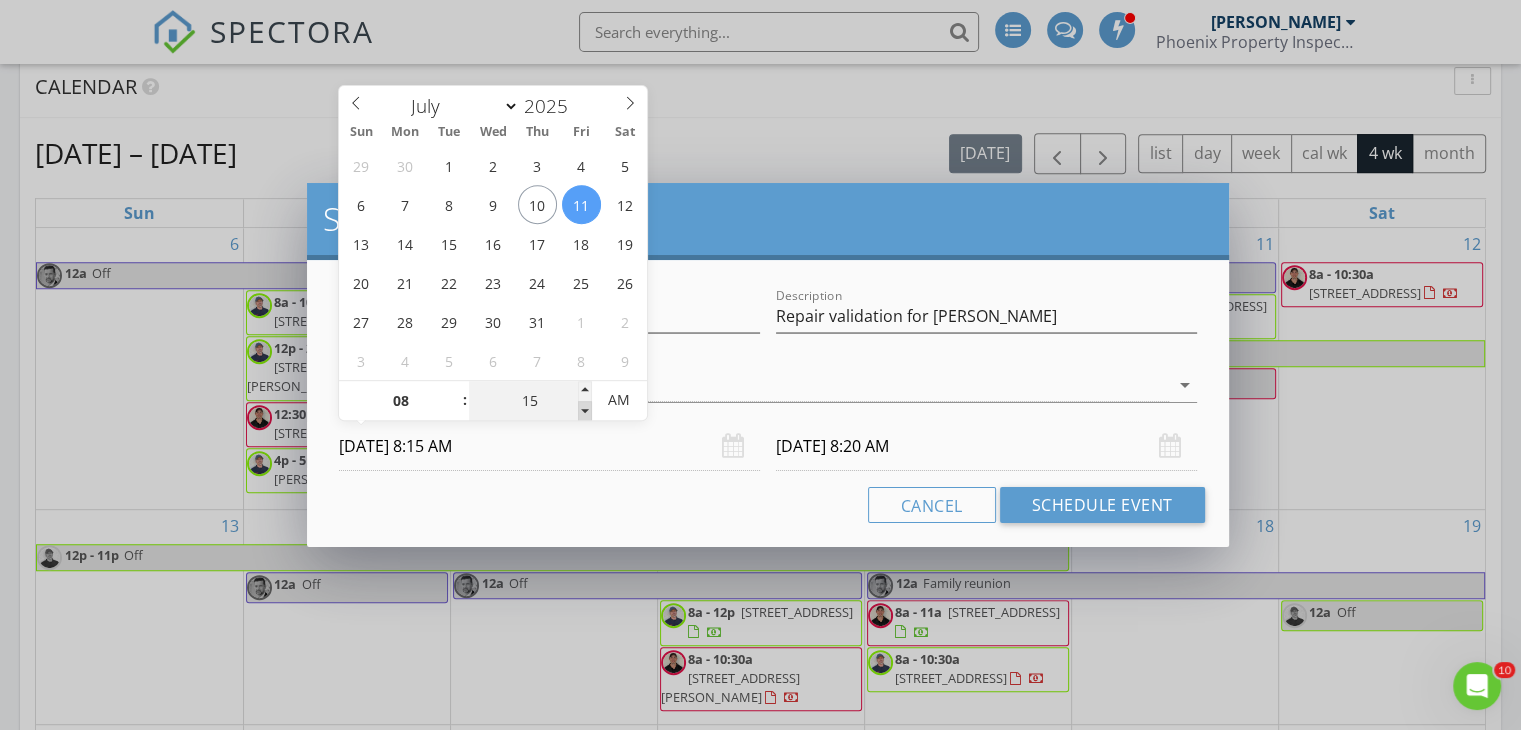 click at bounding box center [585, 411] 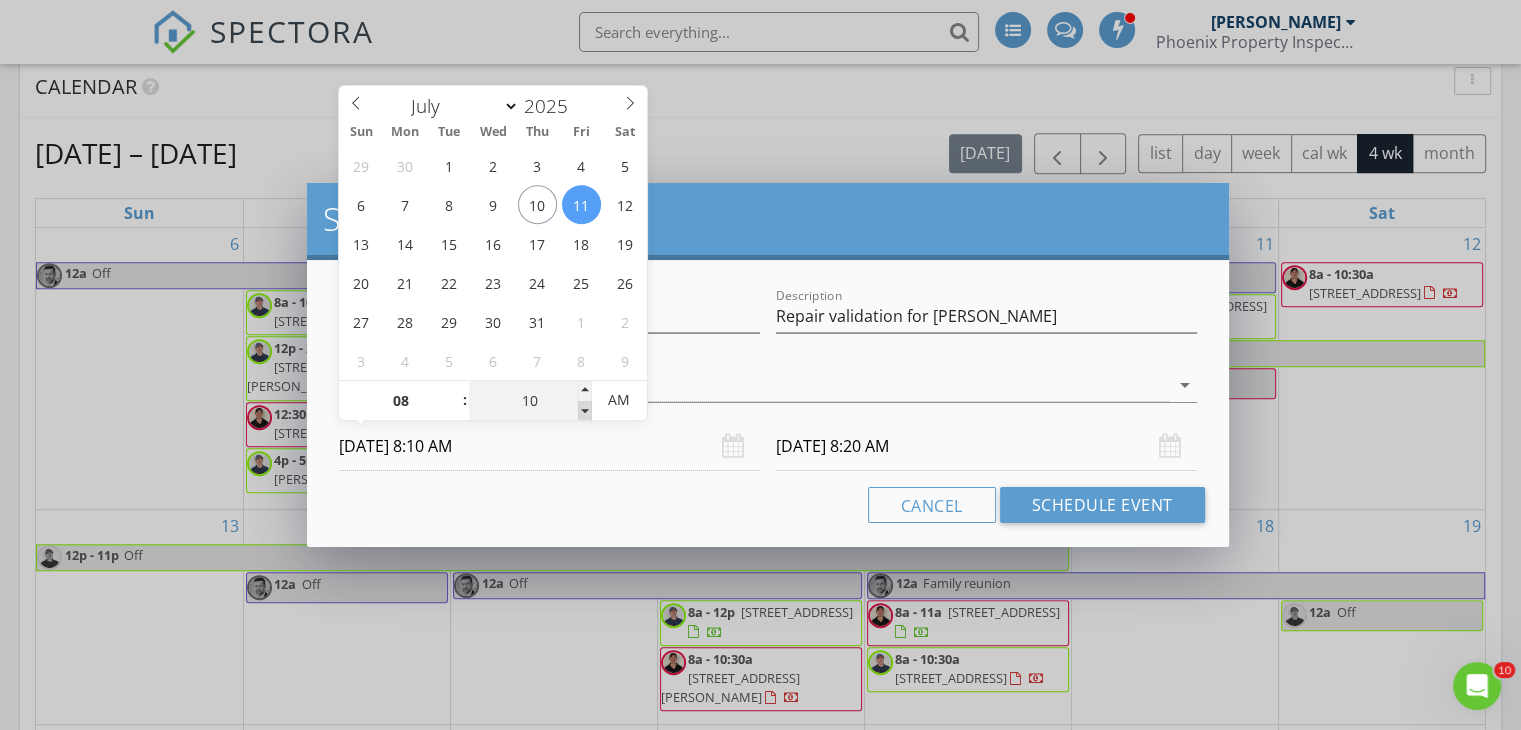 click at bounding box center (585, 411) 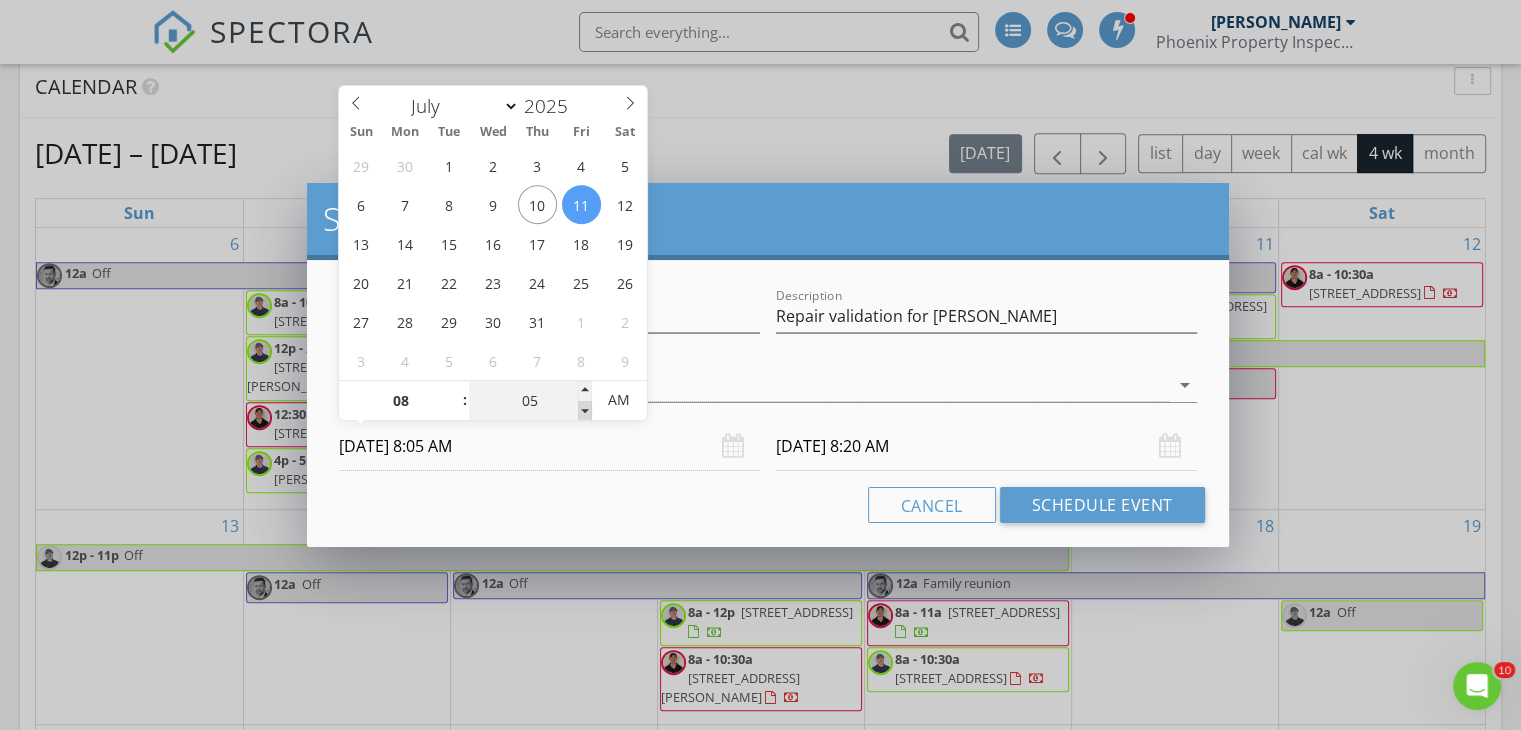 click at bounding box center [585, 411] 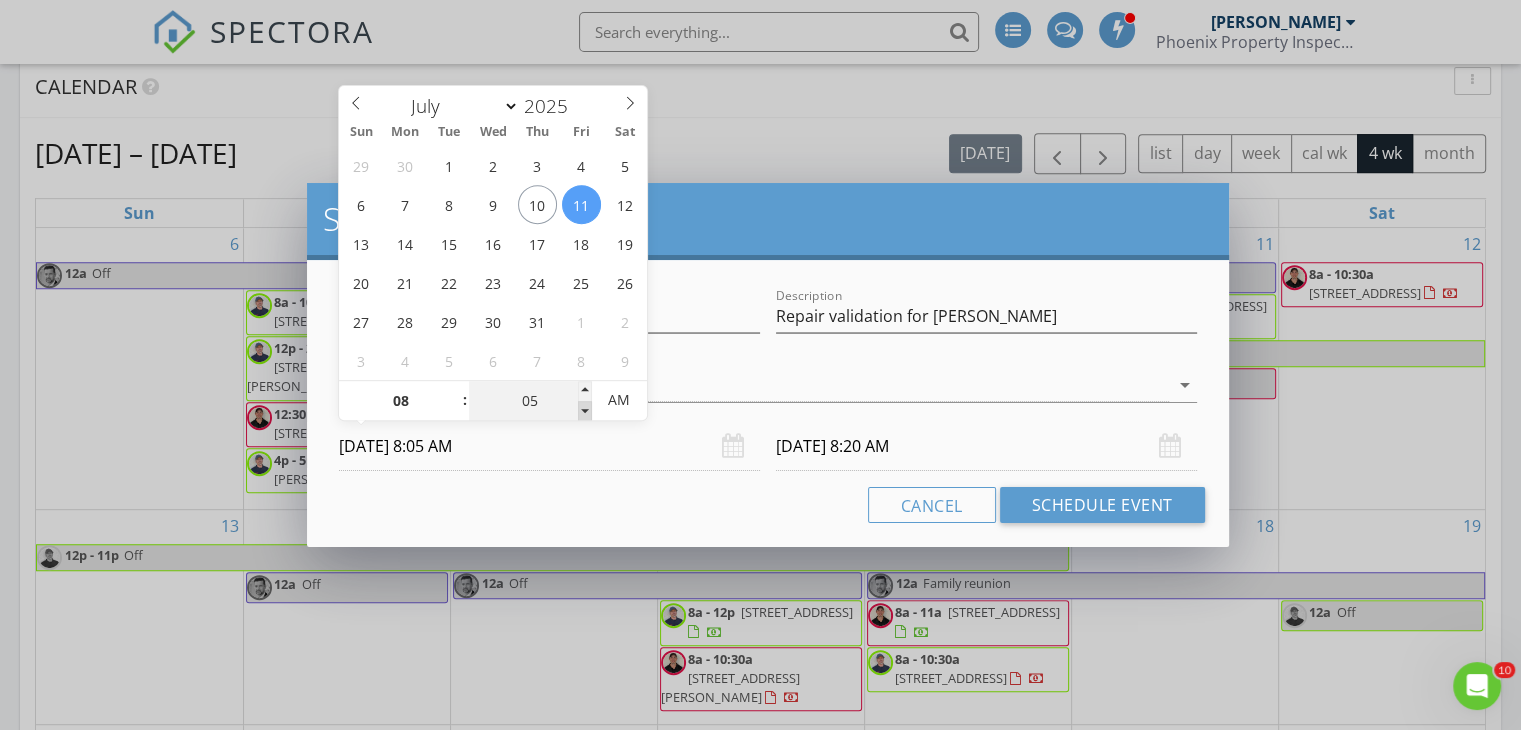 type on "00" 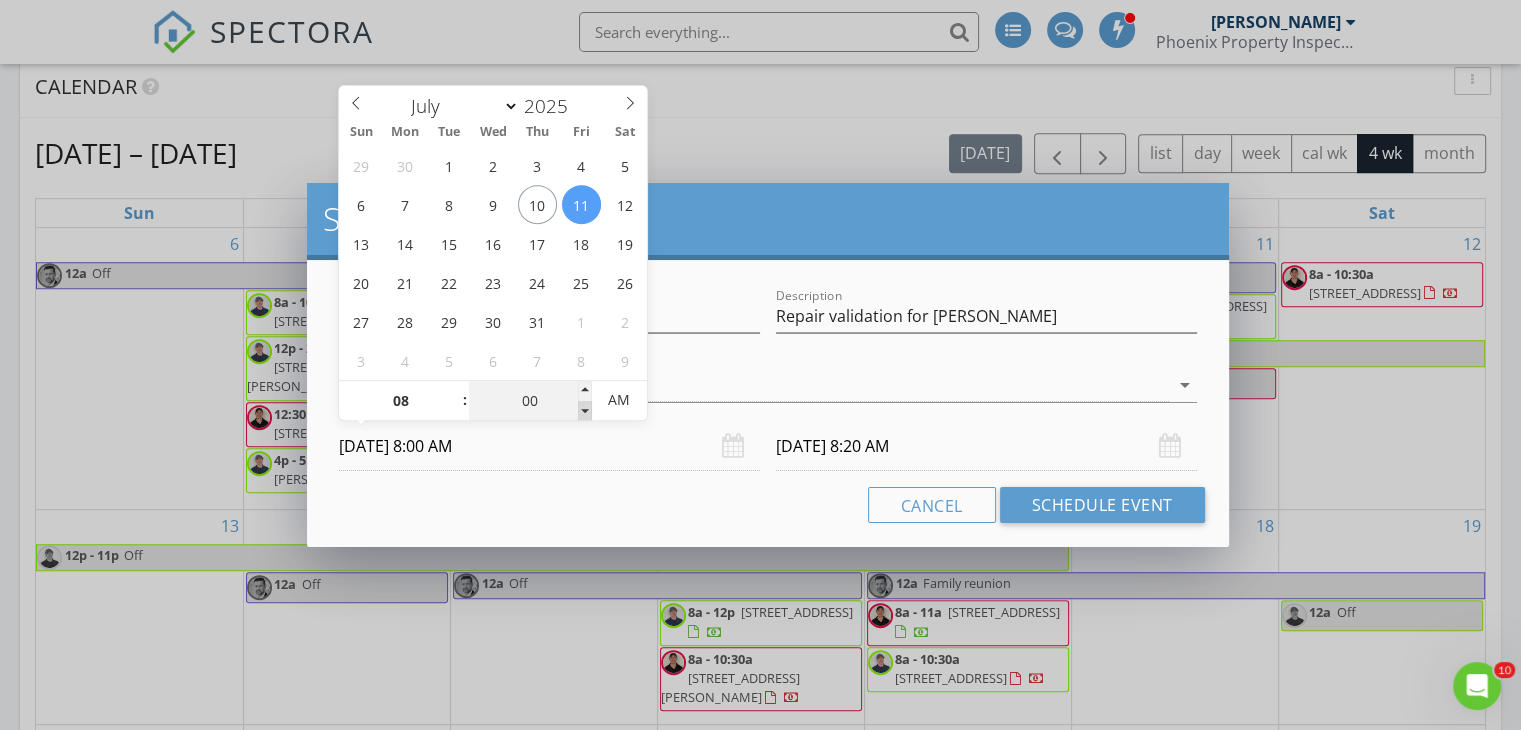click at bounding box center (585, 411) 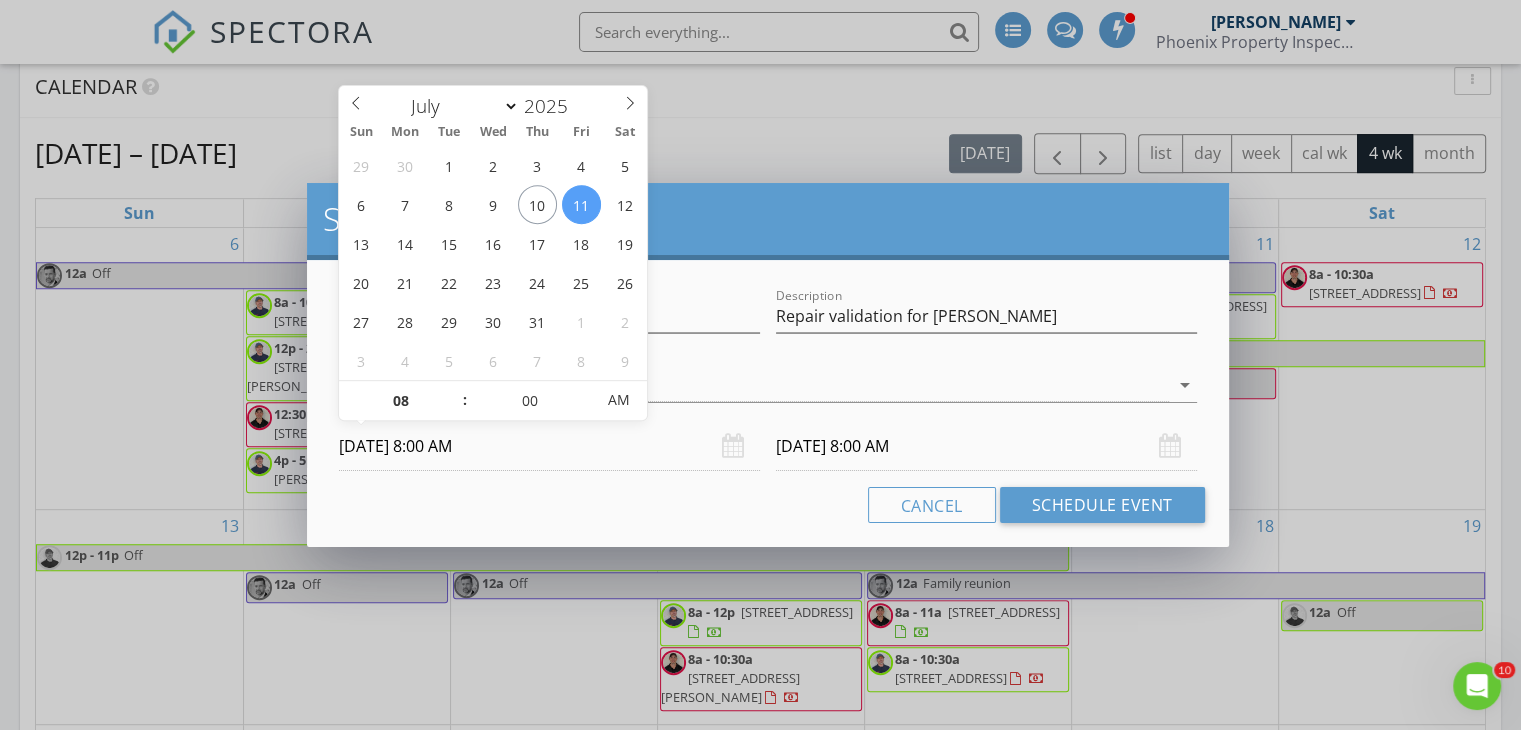 click at bounding box center [768, 416] 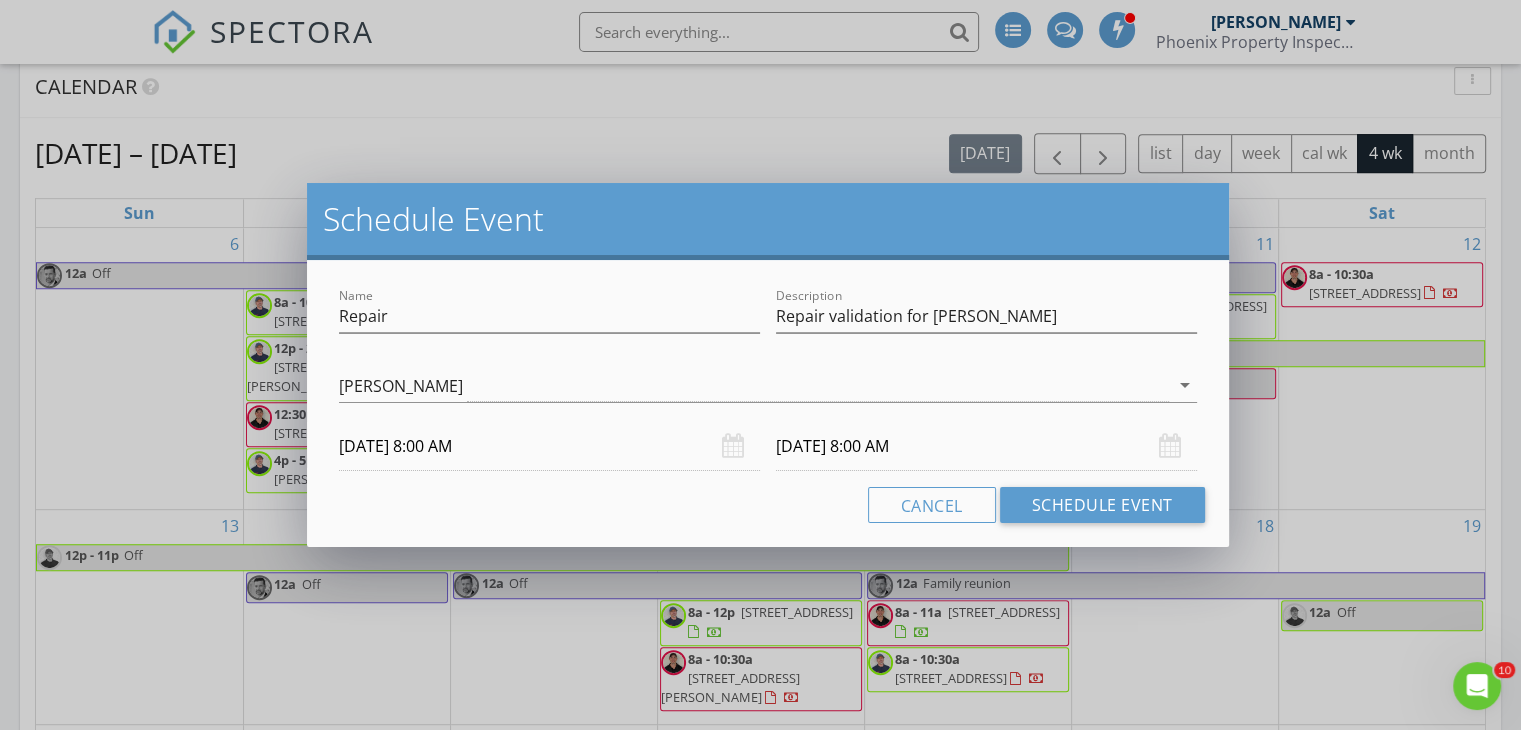 click on "07/12/2025 8:00 AM" at bounding box center (986, 446) 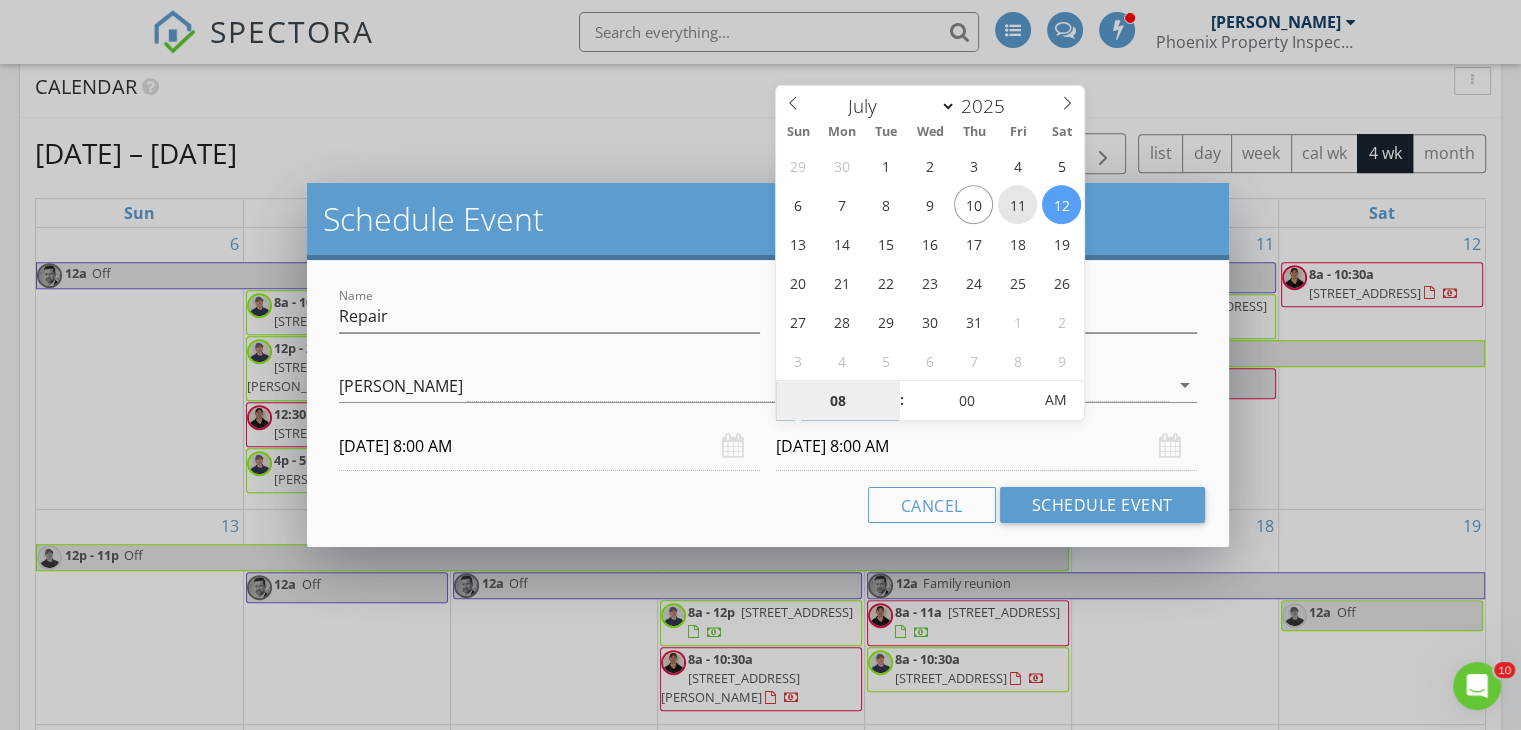 type on "07/11/2025 8:00 AM" 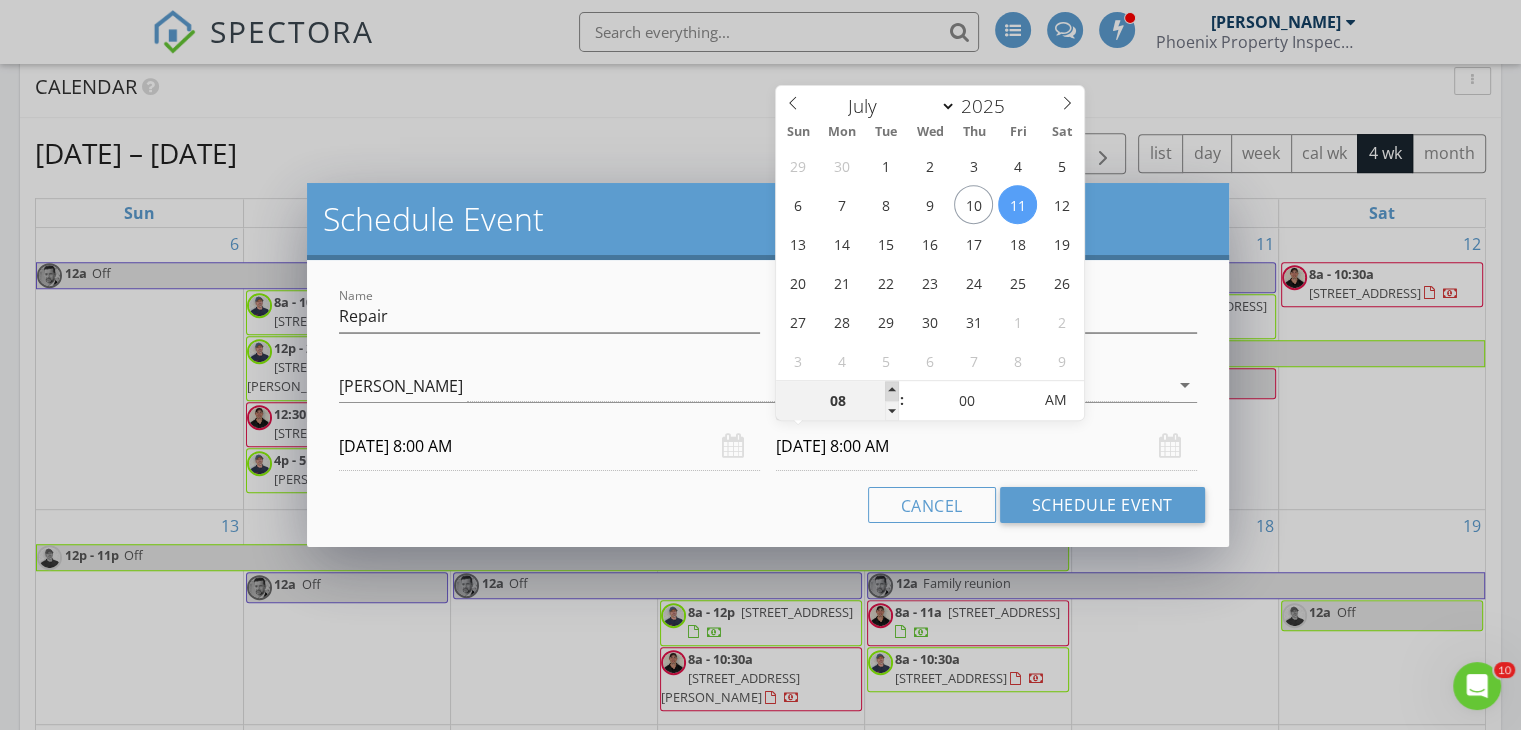 type on "09" 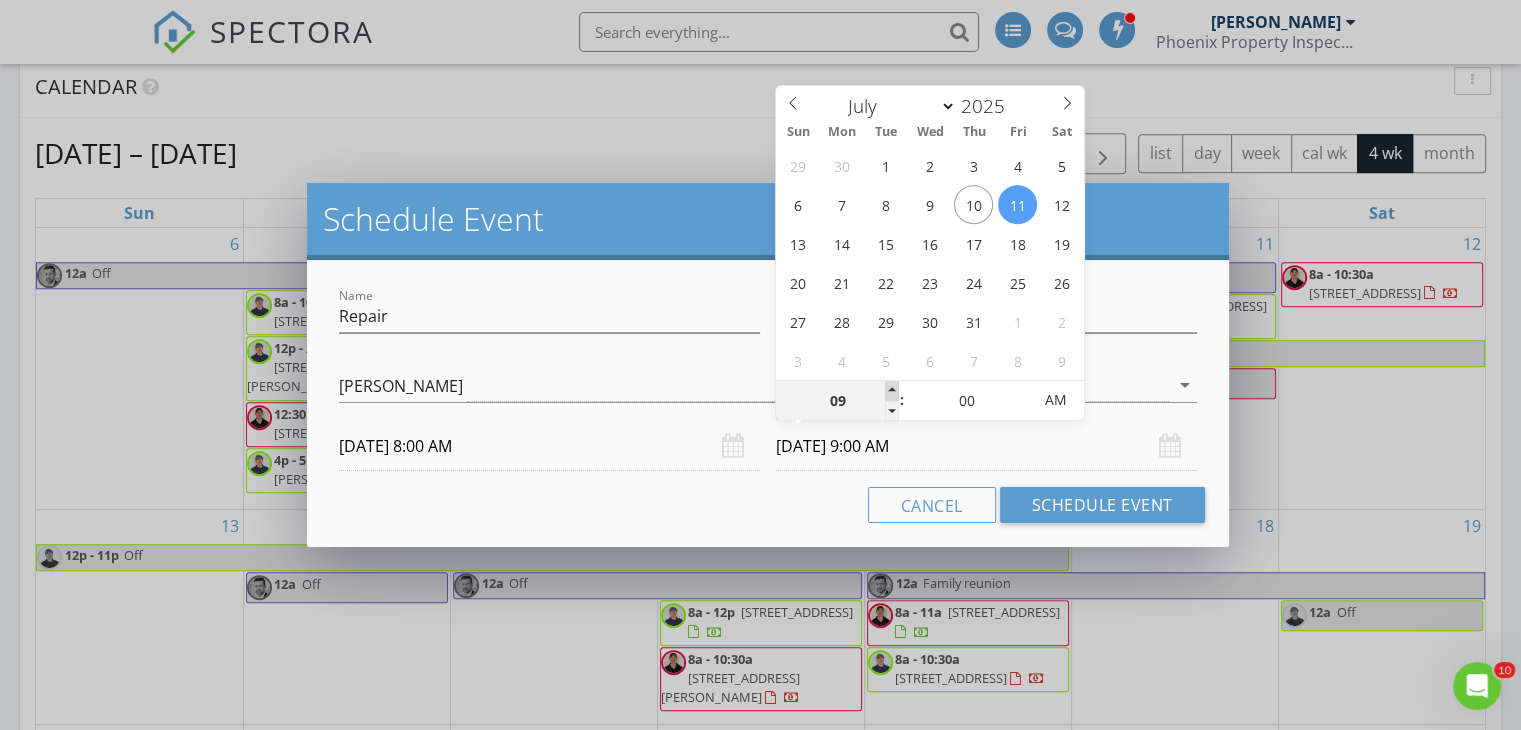click at bounding box center [892, 391] 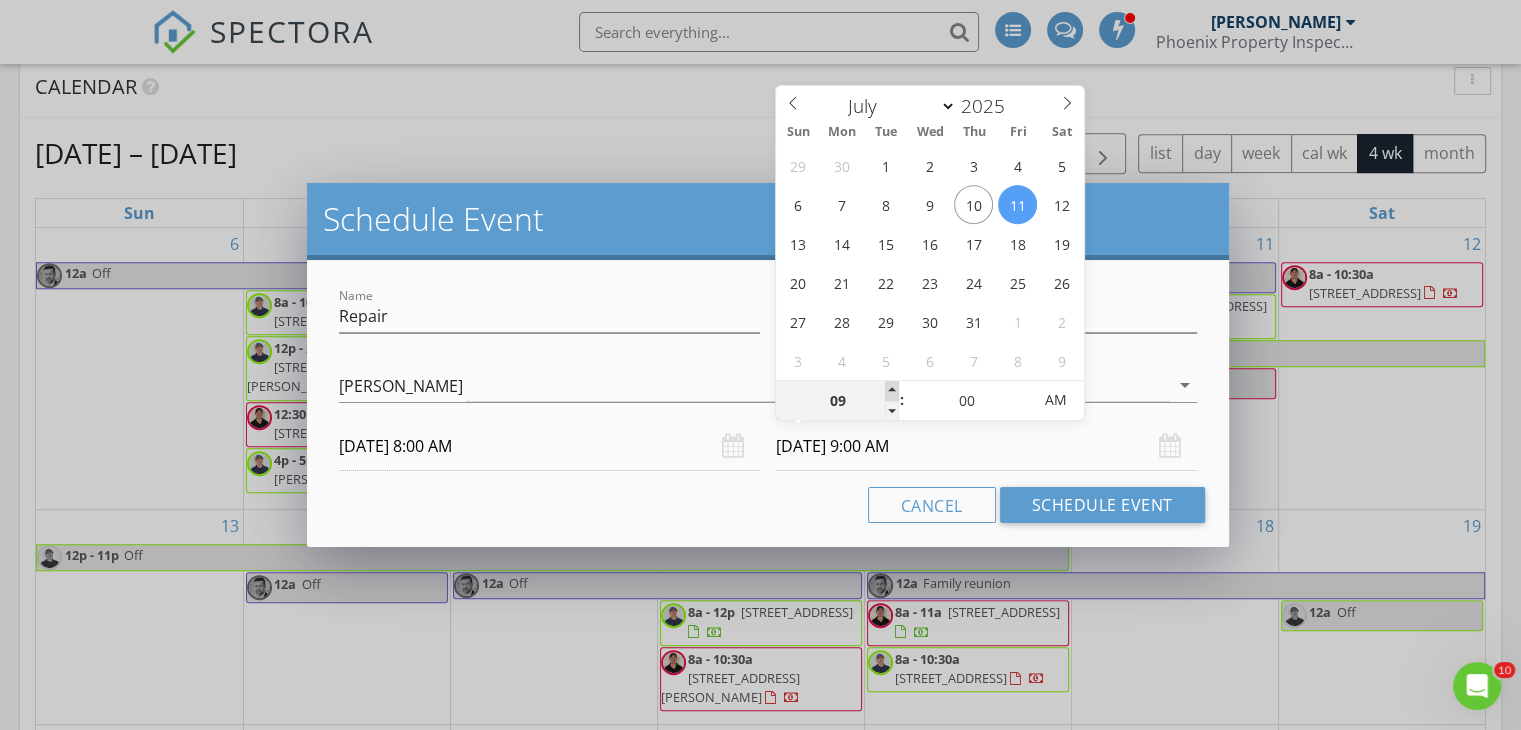 type on "10" 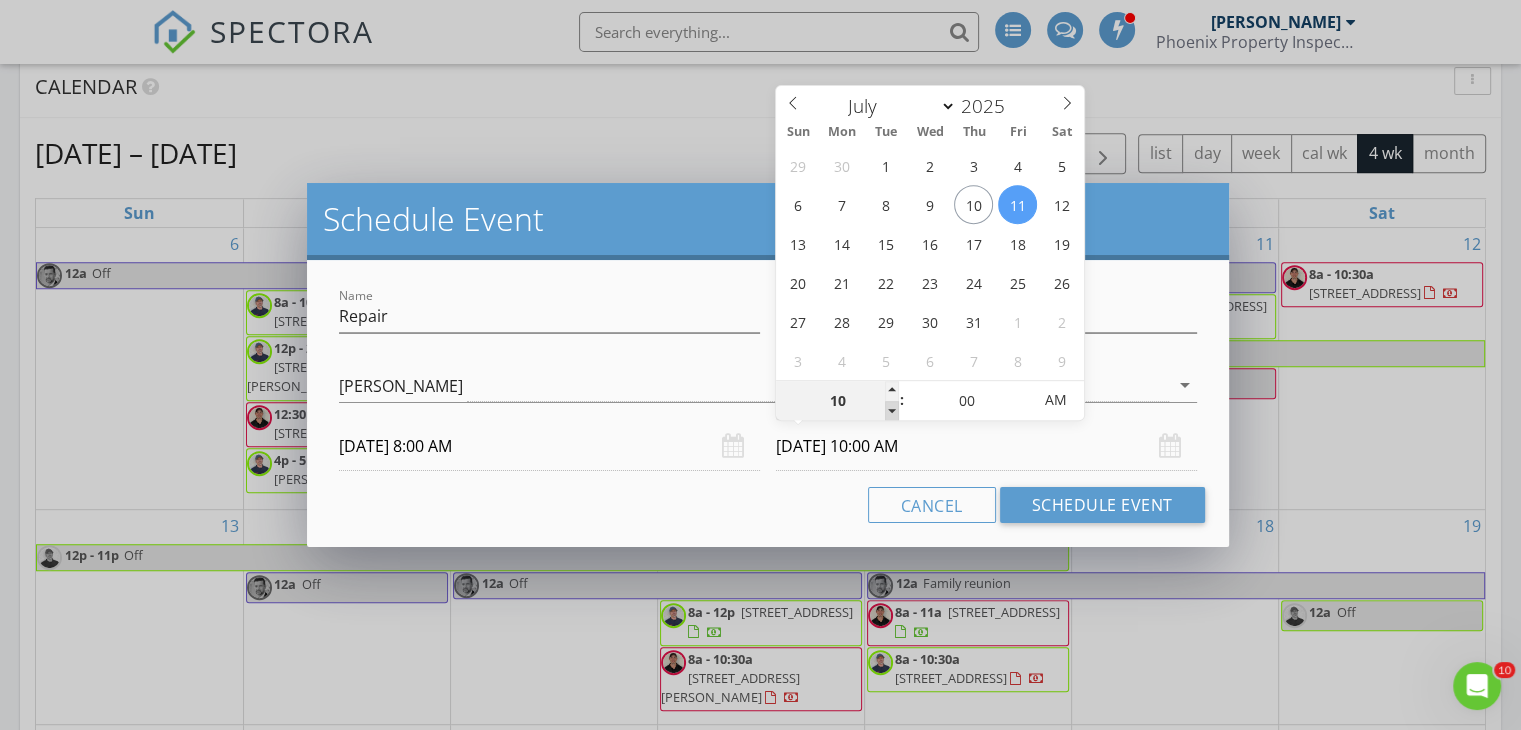 drag, startPoint x: 889, startPoint y: 390, endPoint x: 888, endPoint y: 405, distance: 15.033297 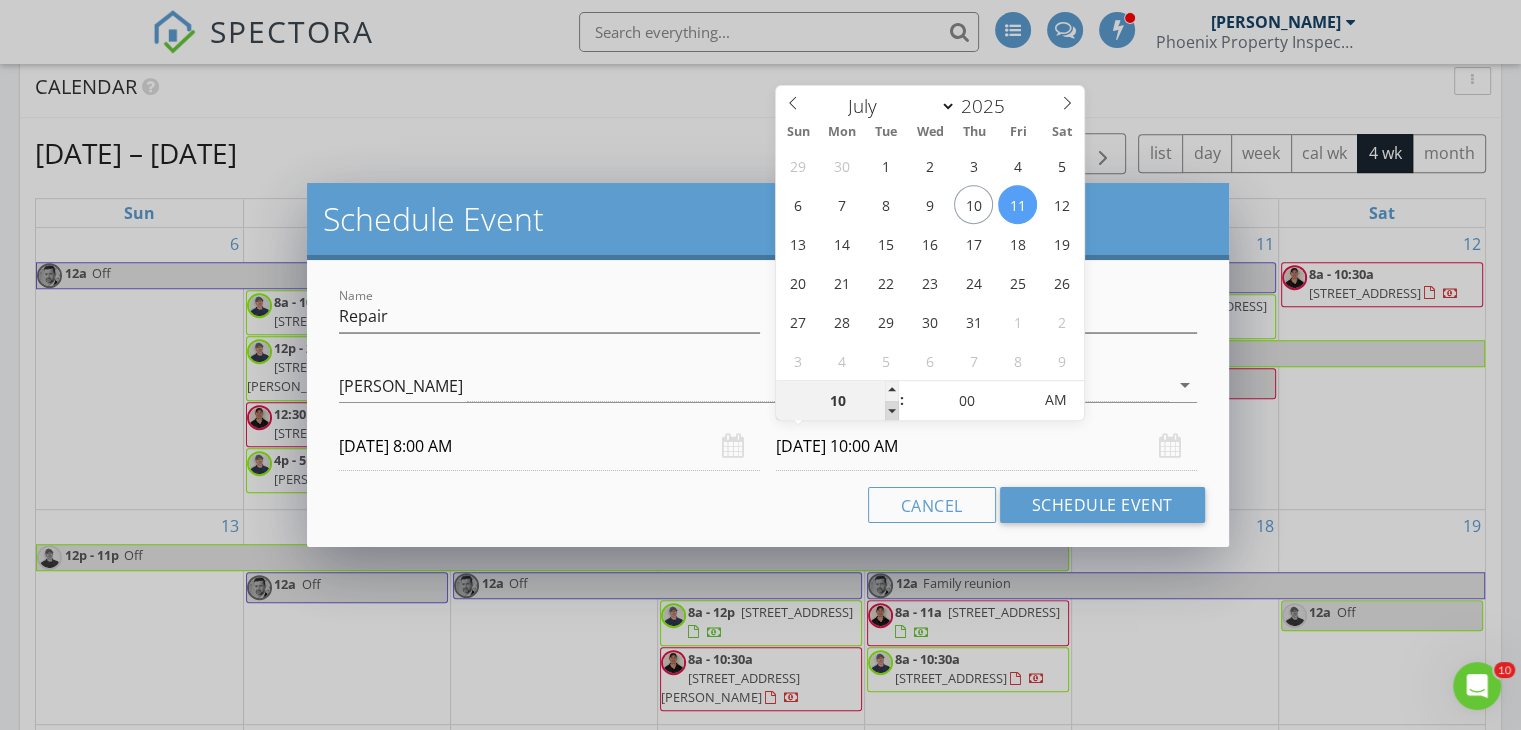 click on "10" at bounding box center (837, 401) 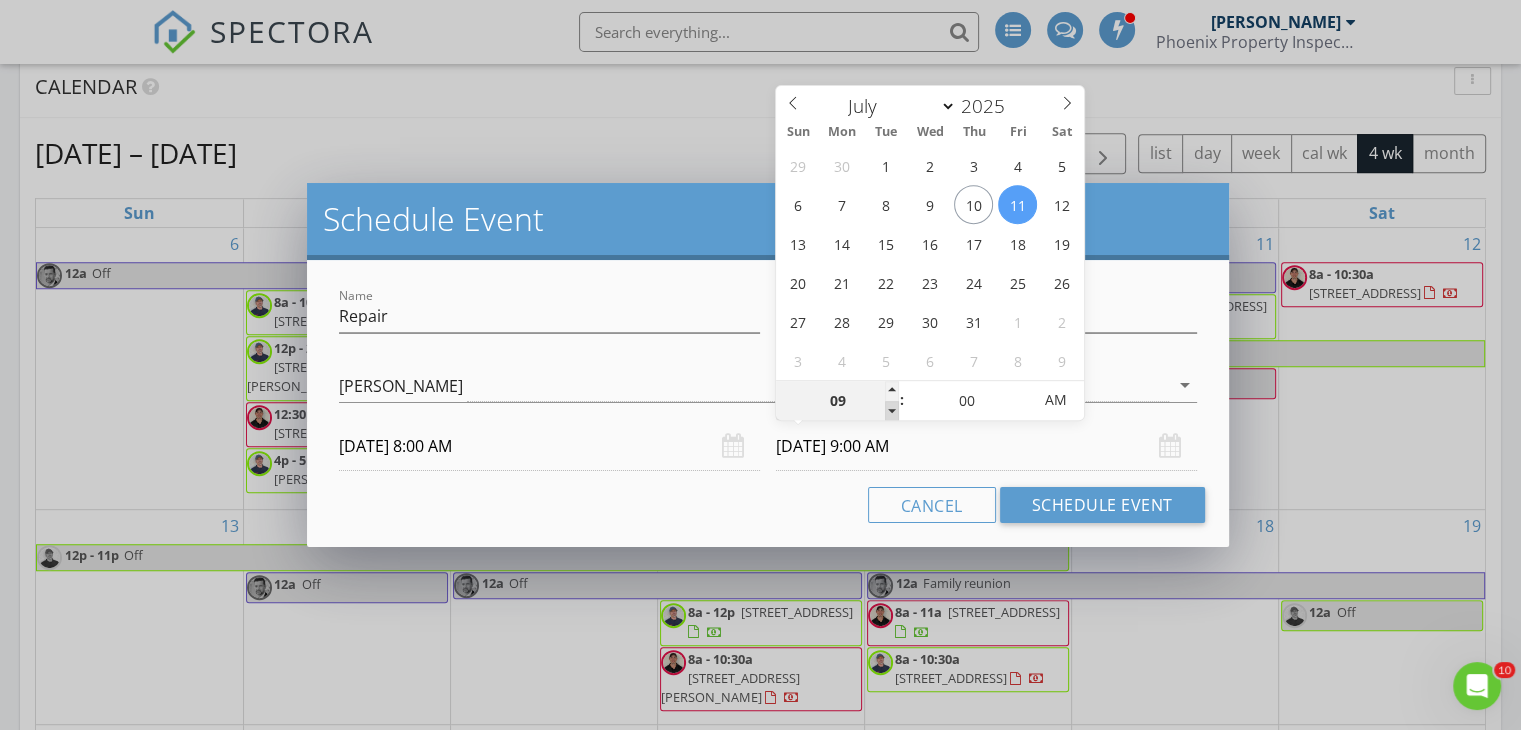 click at bounding box center [892, 411] 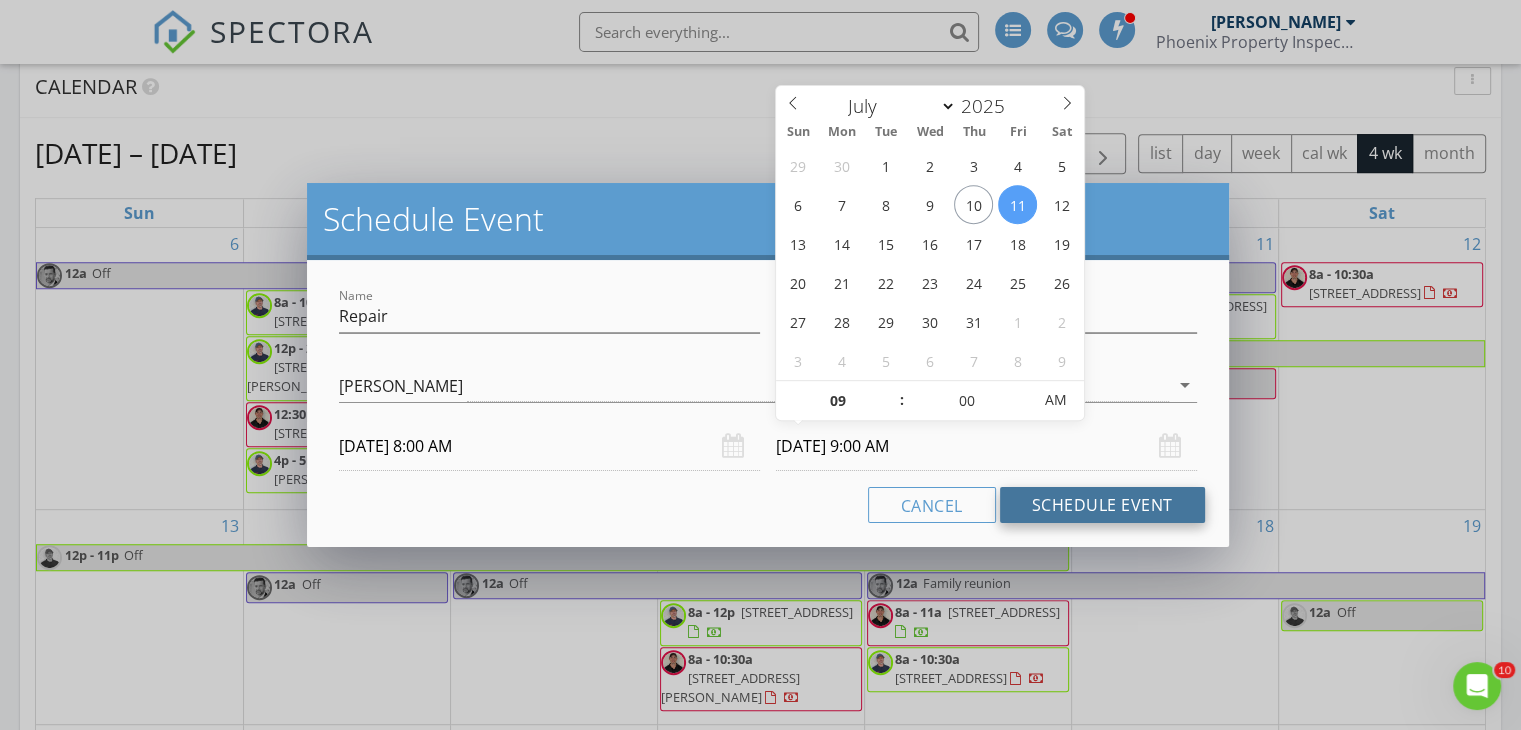 click on "Schedule Event" at bounding box center (1102, 505) 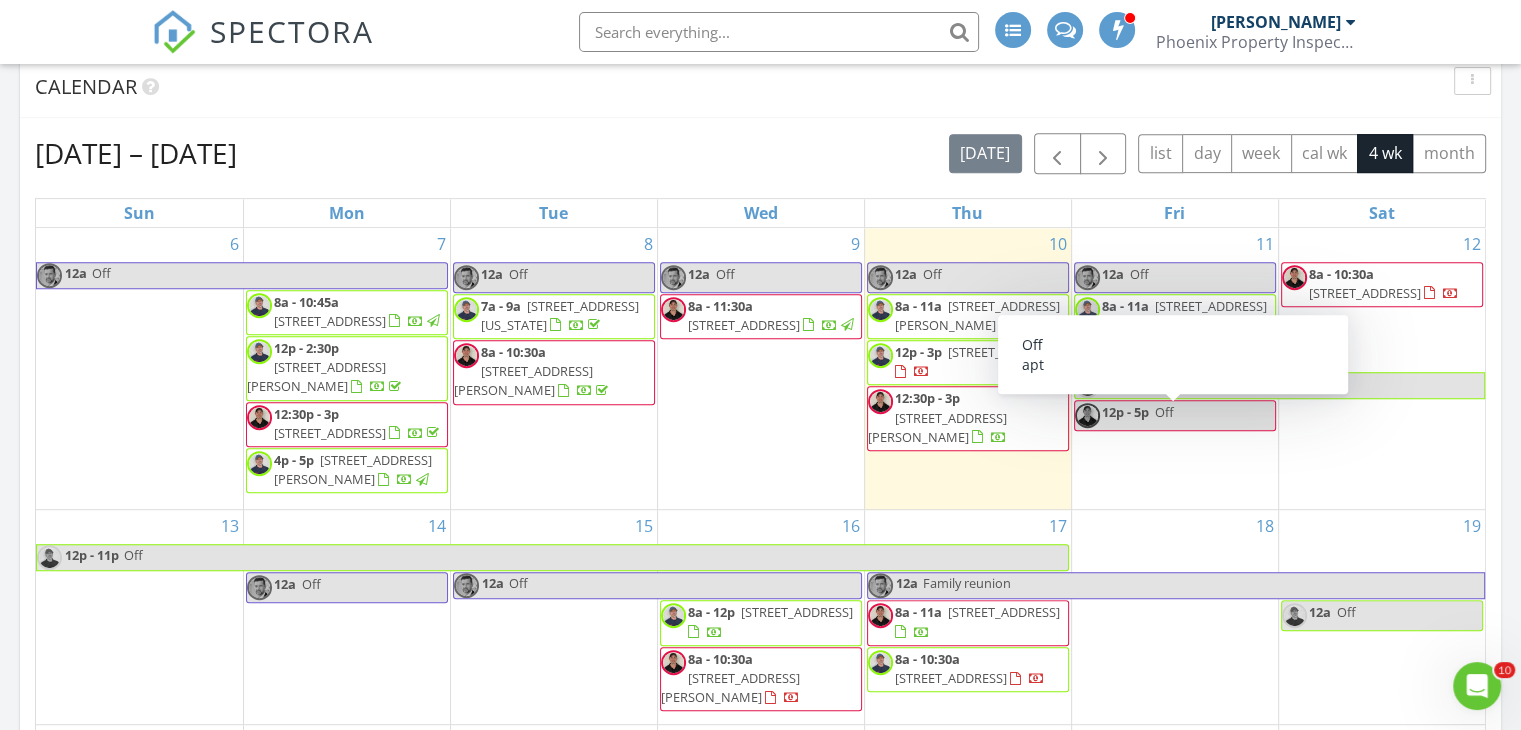 click on "11
12a
Off
8a - 11a
7055 W Winston Dr, Phoenix 85339
8a - 9a
Repair
12p - 11p
Off
12p - 5p
Off" at bounding box center [1175, 369] 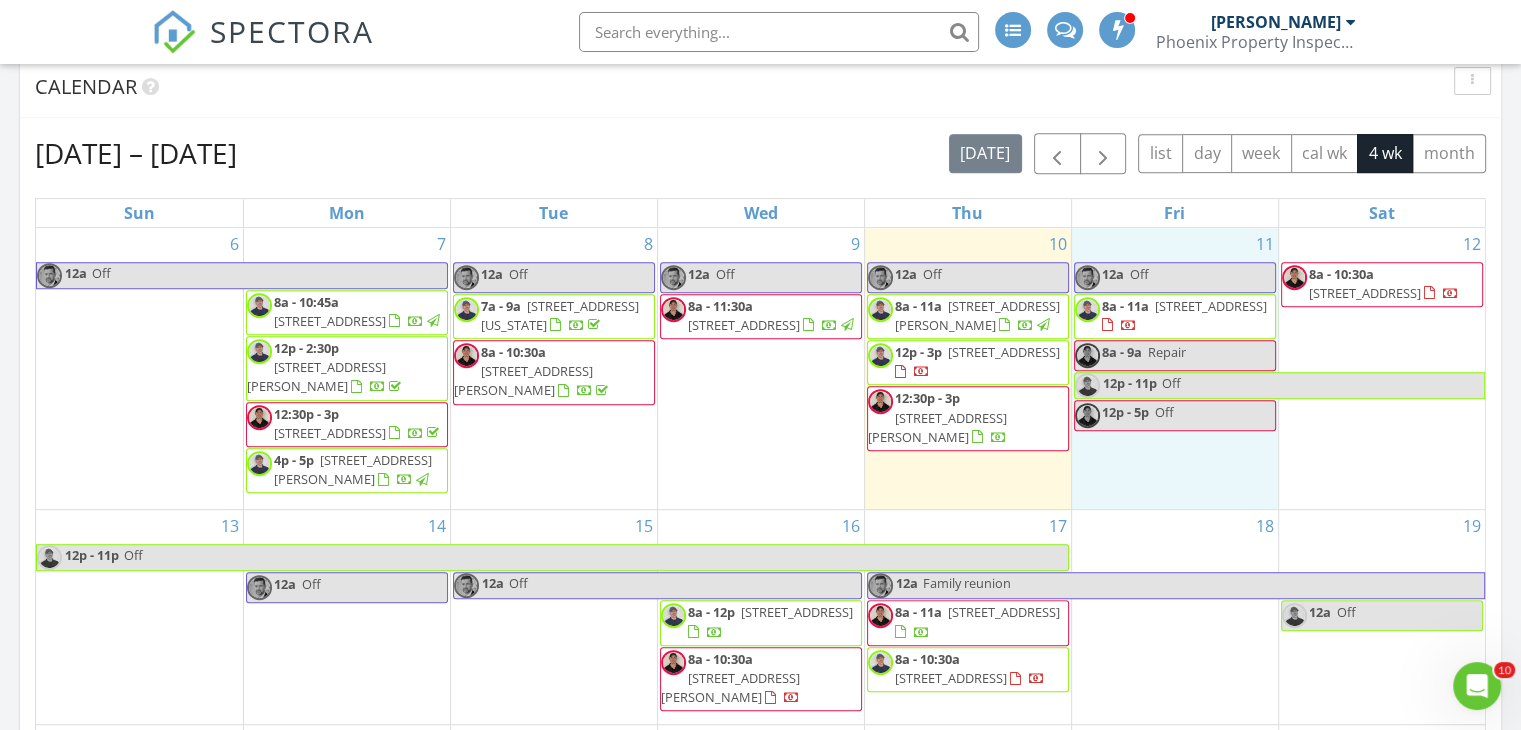click on "8a - 9a
Repair" at bounding box center [1175, 355] 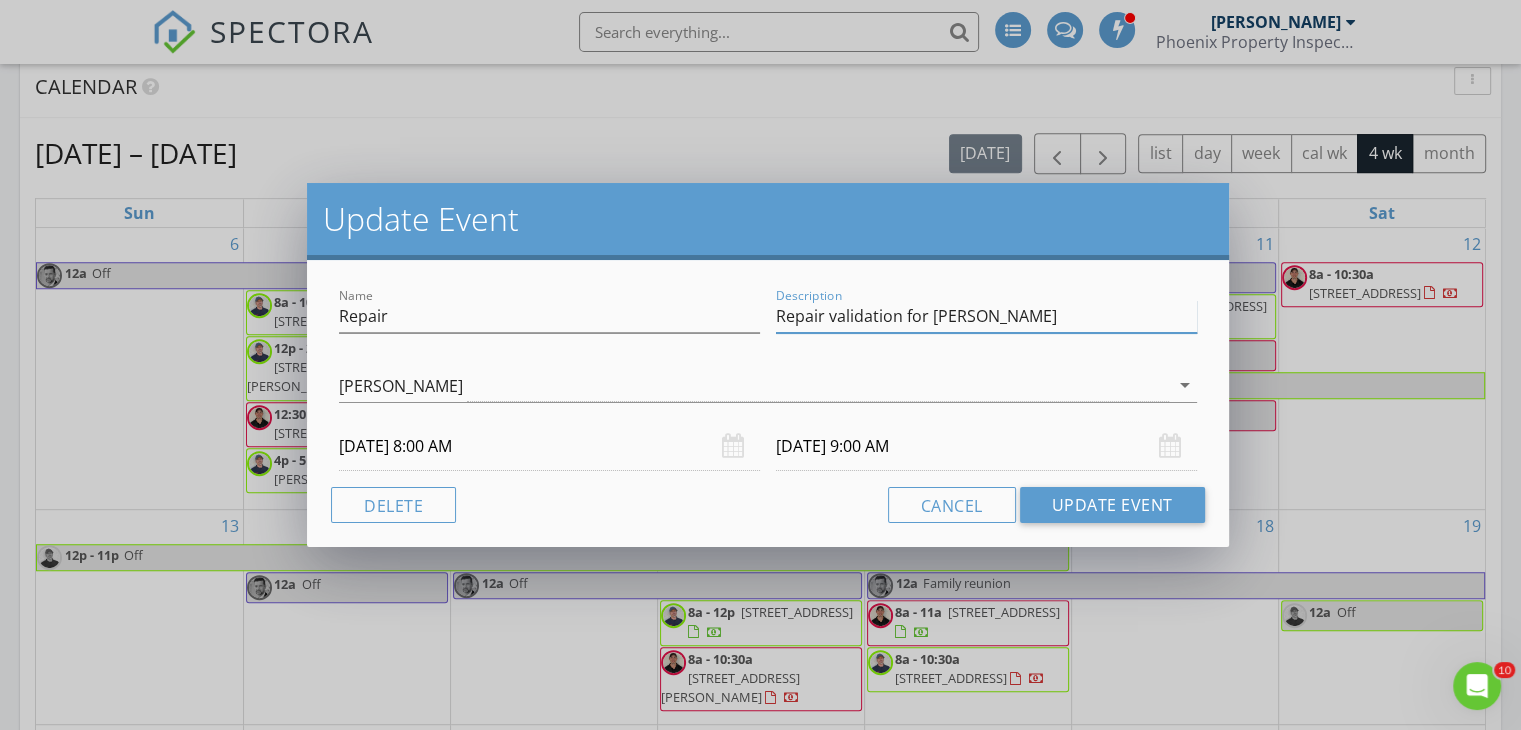 click on "Repair validation for Jenna" at bounding box center (986, 316) 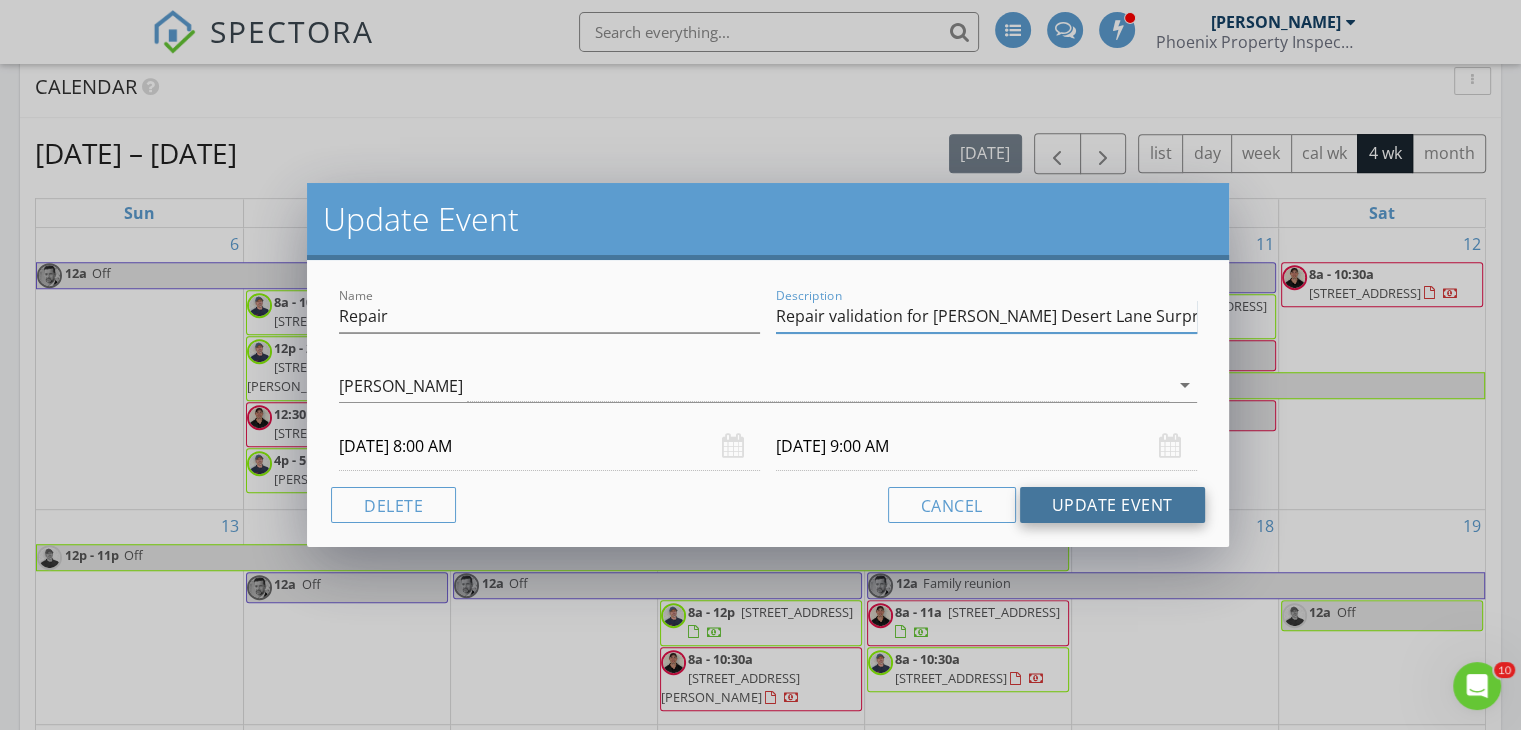 type on "Repair validation for Jenna Desert Lane Surprise" 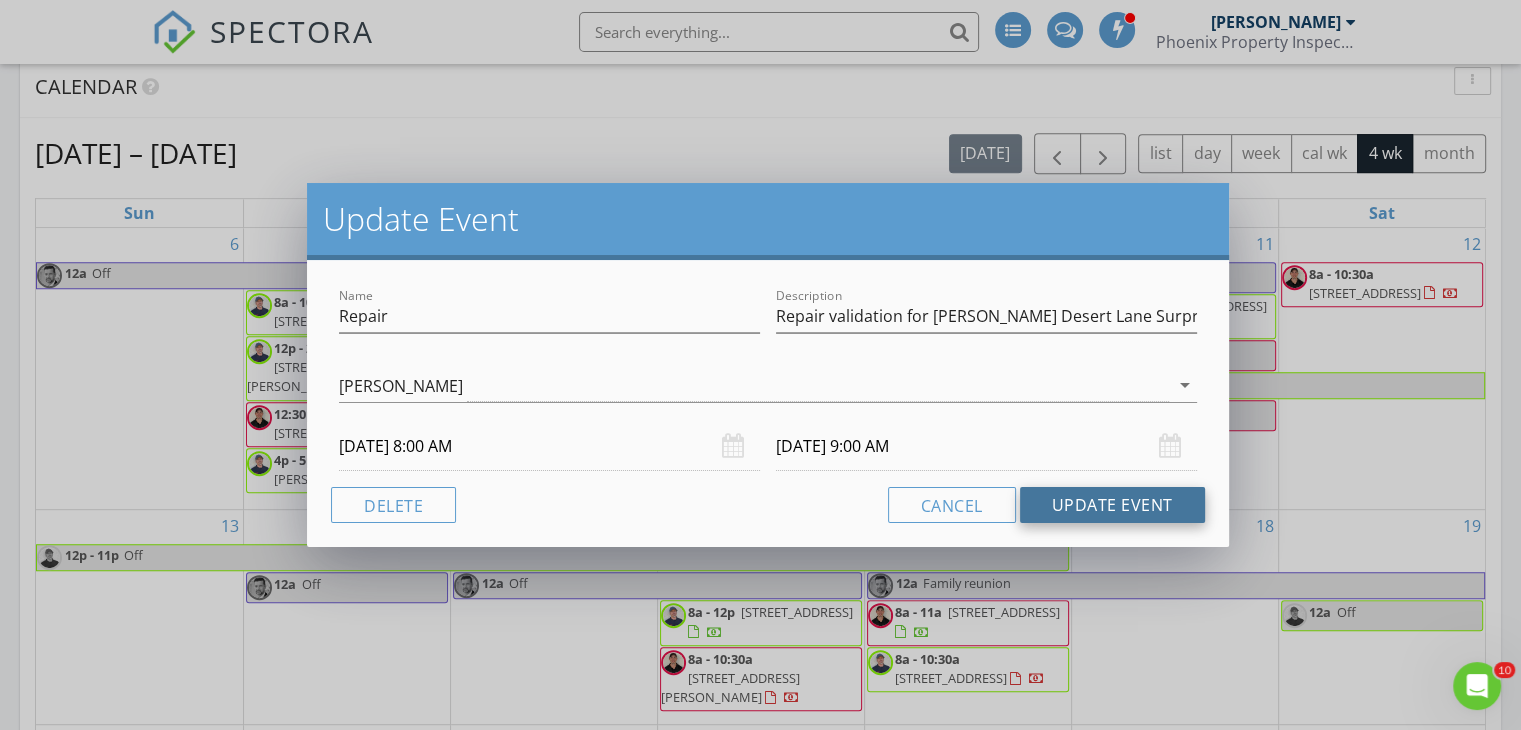click on "Update Event" at bounding box center (1112, 505) 